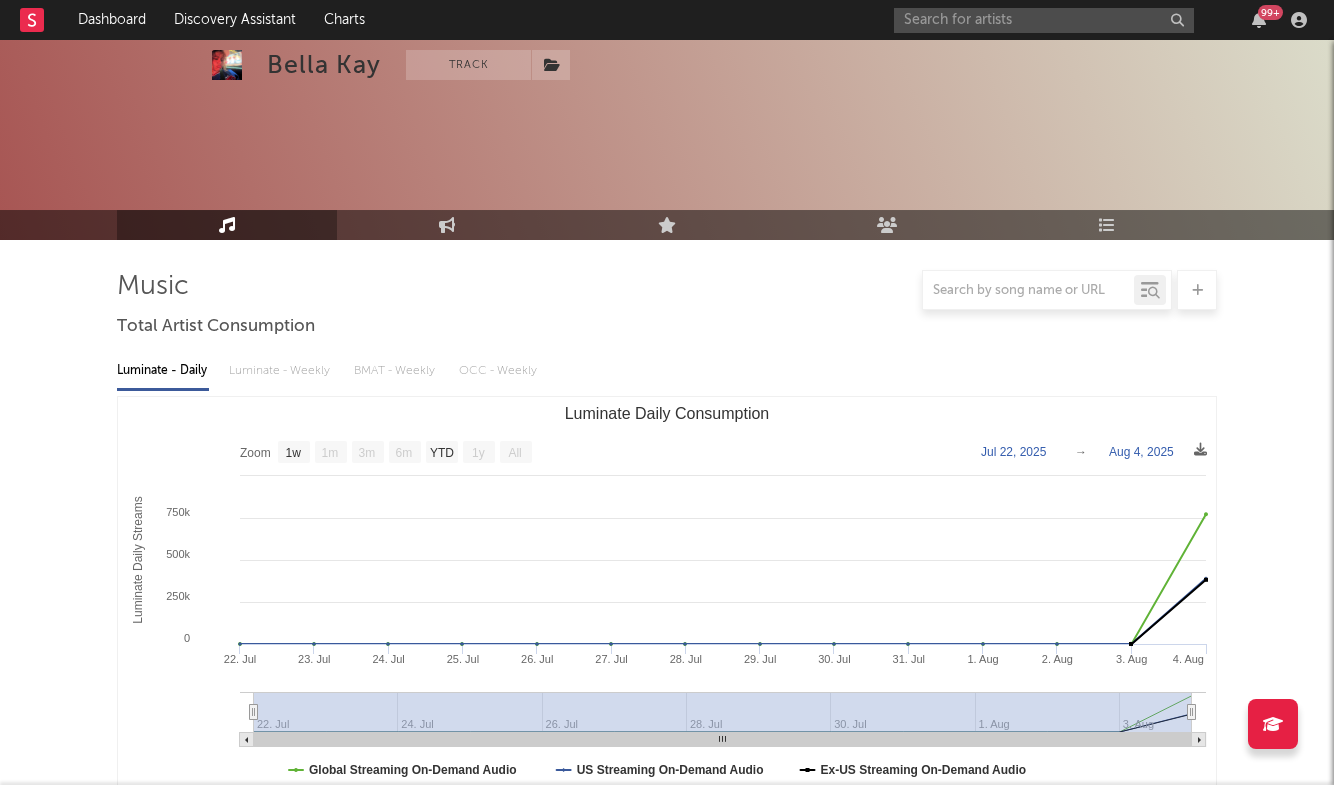 select on "1w" 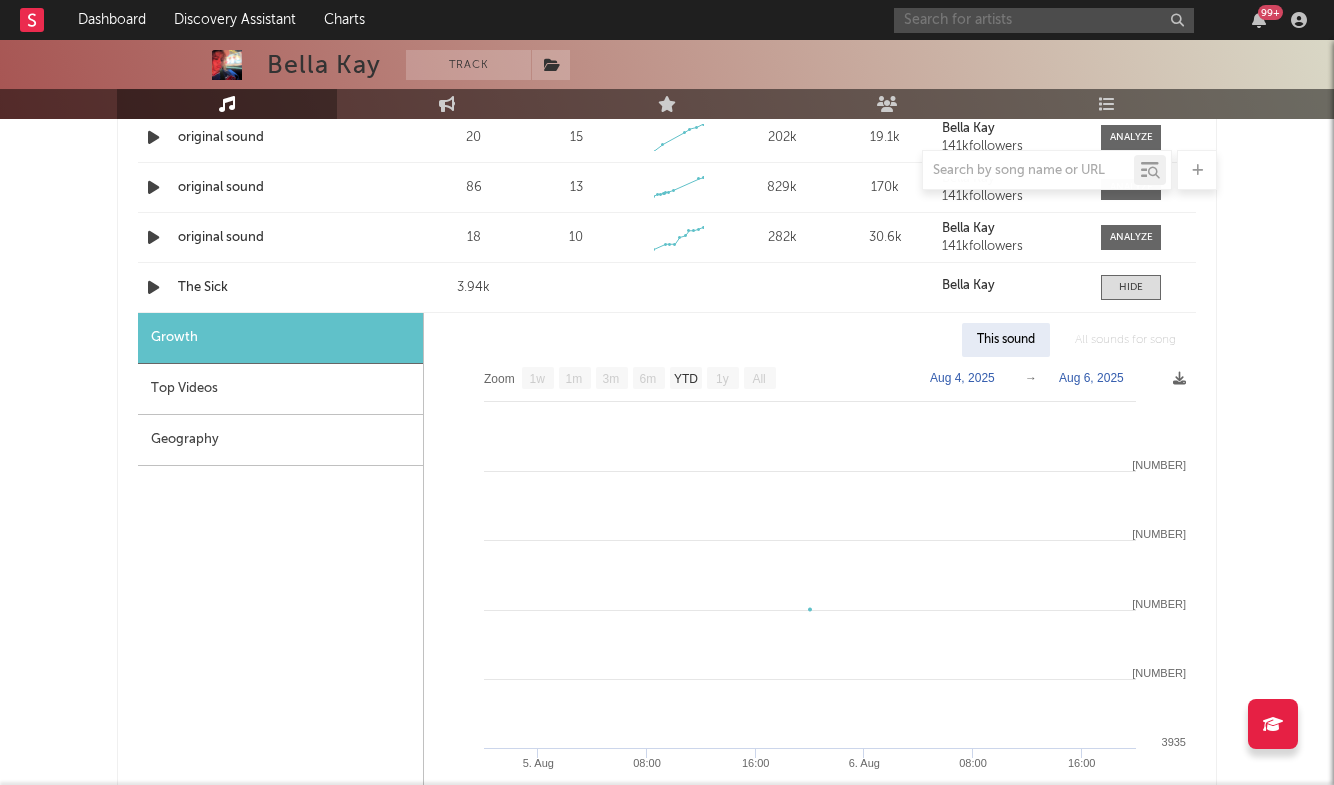 click at bounding box center (1044, 20) 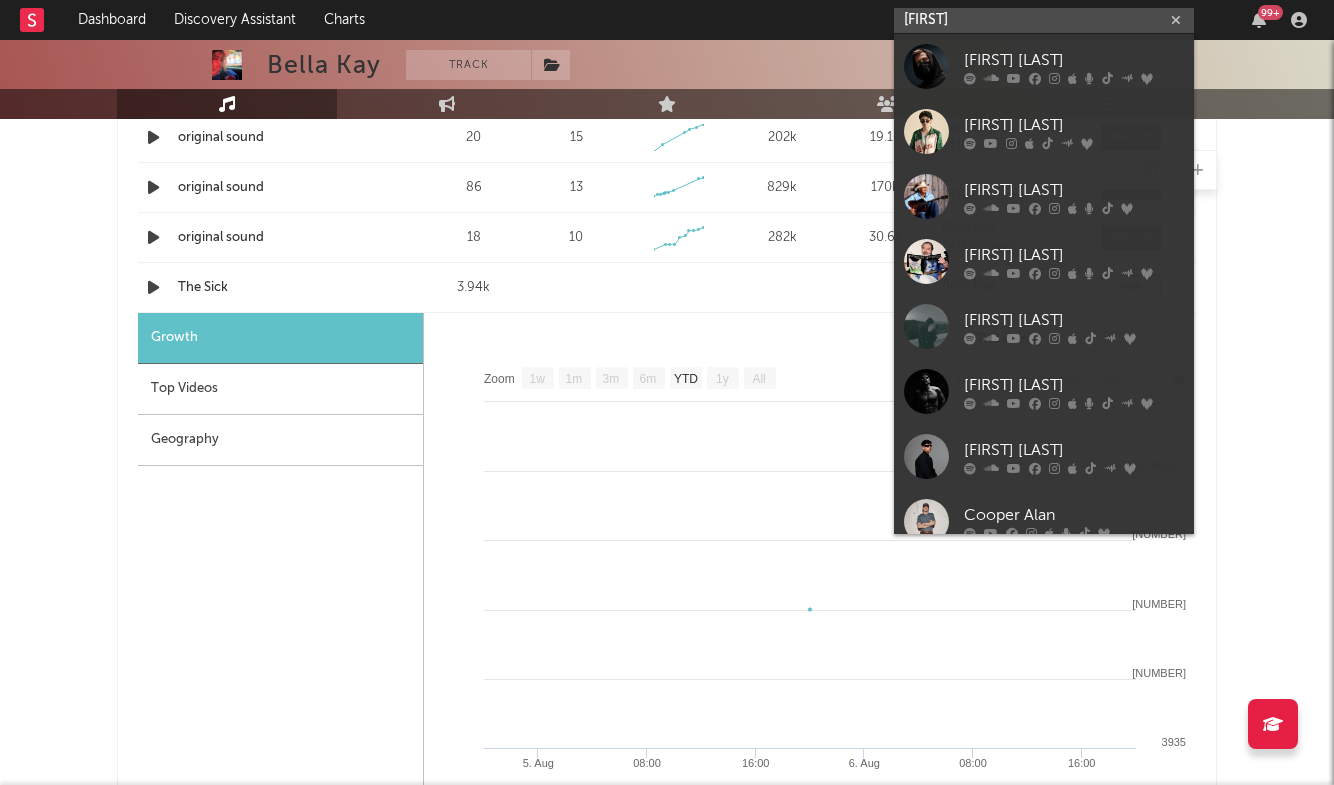 drag, startPoint x: 944, startPoint y: 14, endPoint x: 757, endPoint y: -59, distance: 200.74362 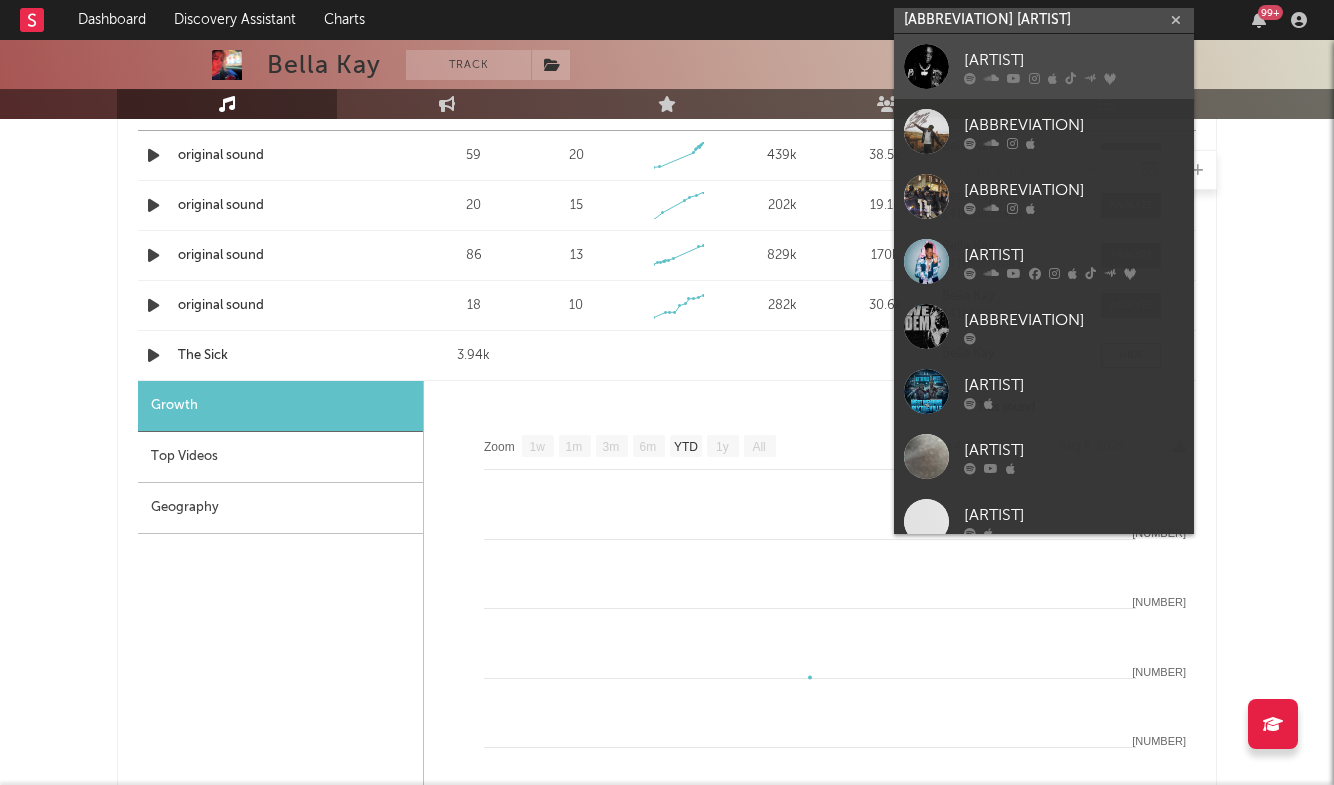 type on "[ABBREVIATION] [ARTIST]" 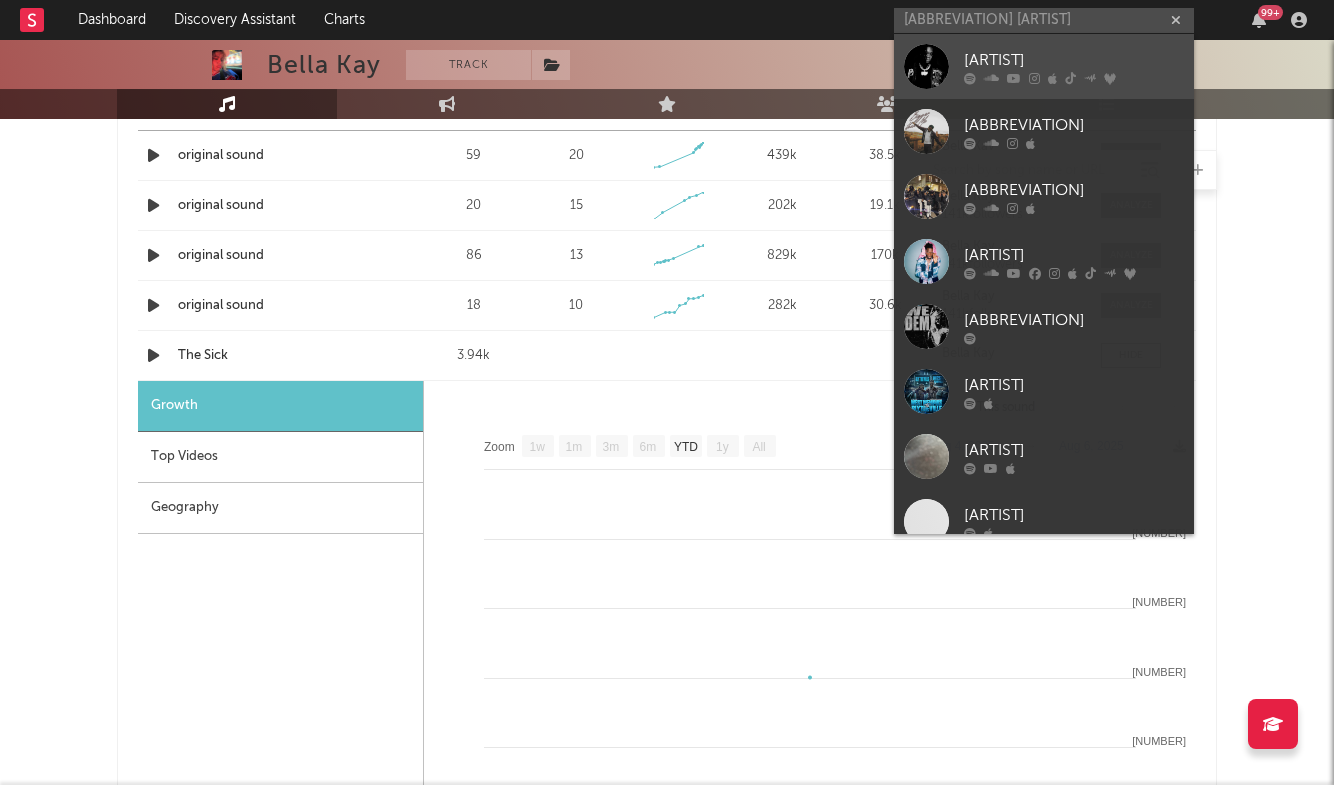 click on "[ARTIST]" at bounding box center (1074, 60) 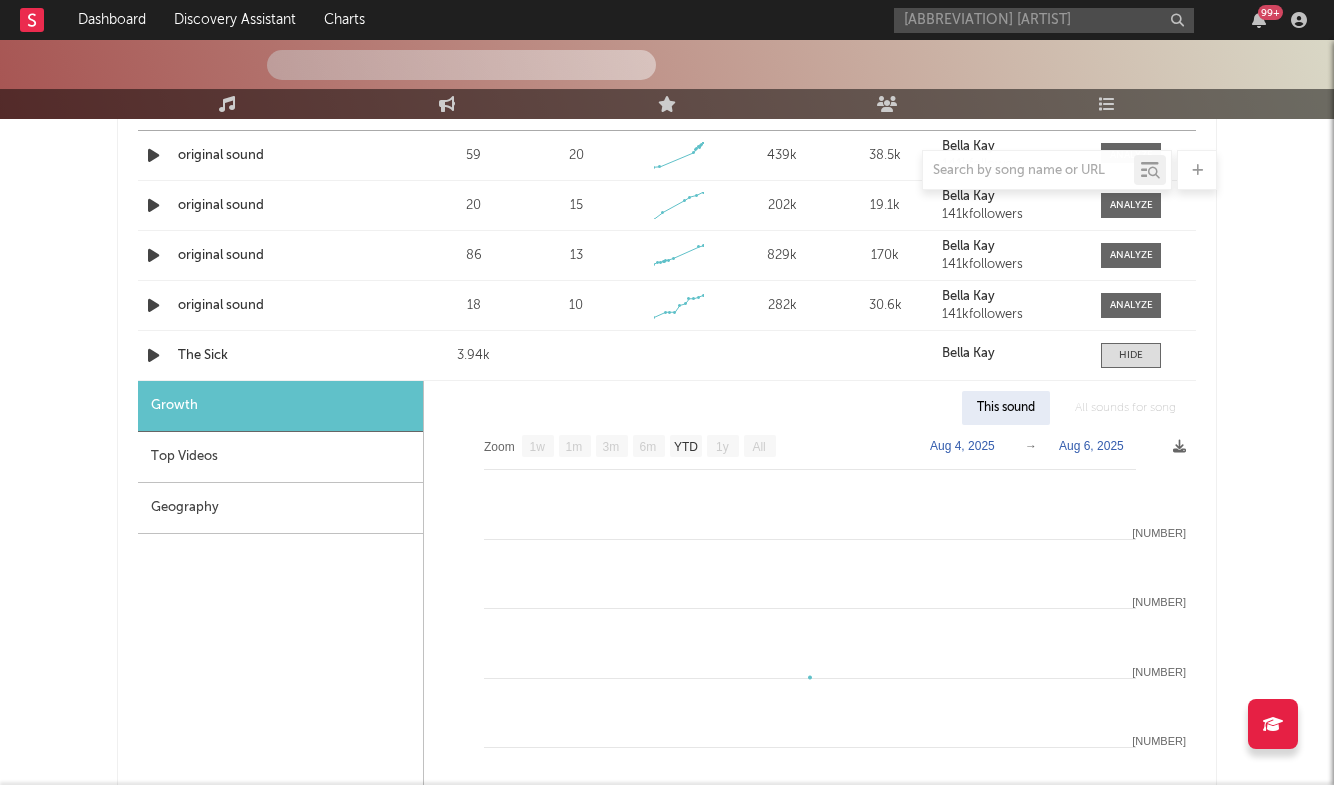type 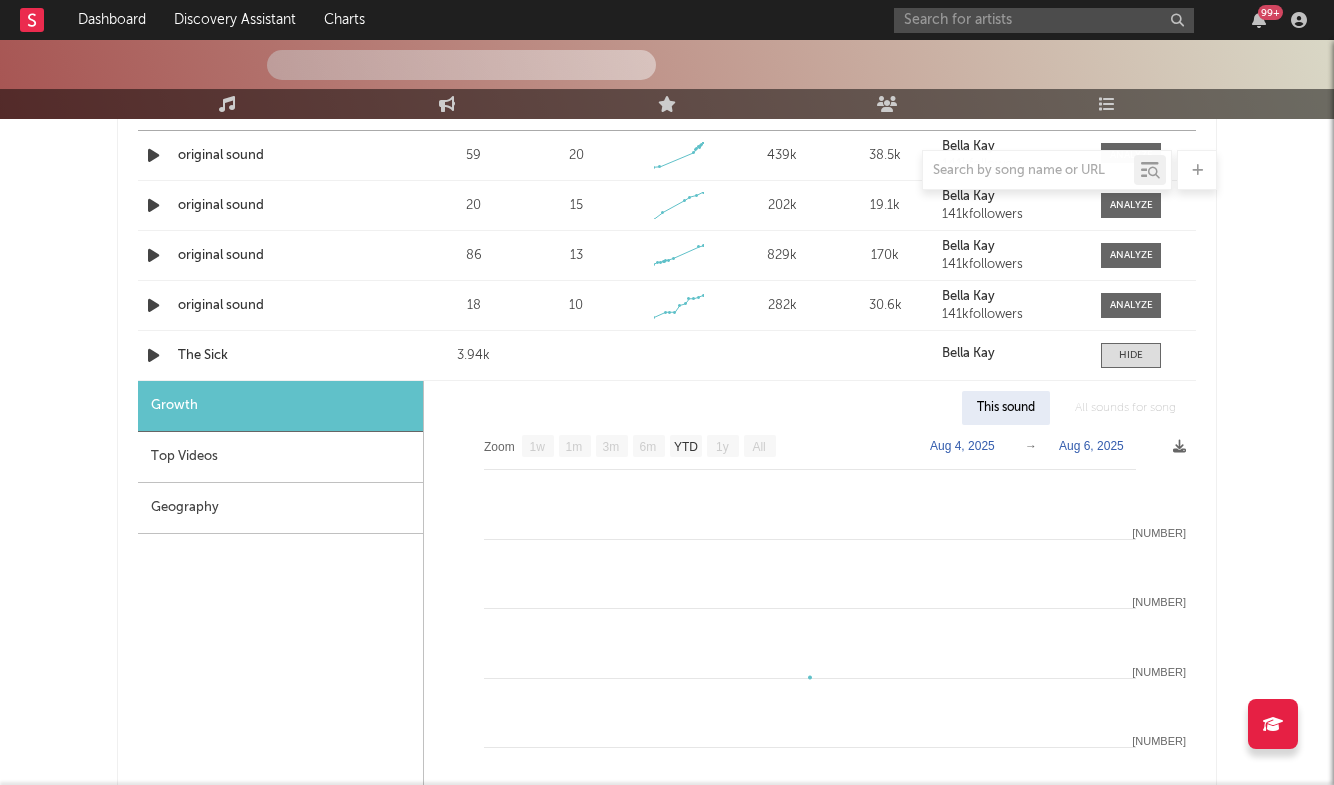 scroll, scrollTop: 0, scrollLeft: 0, axis: both 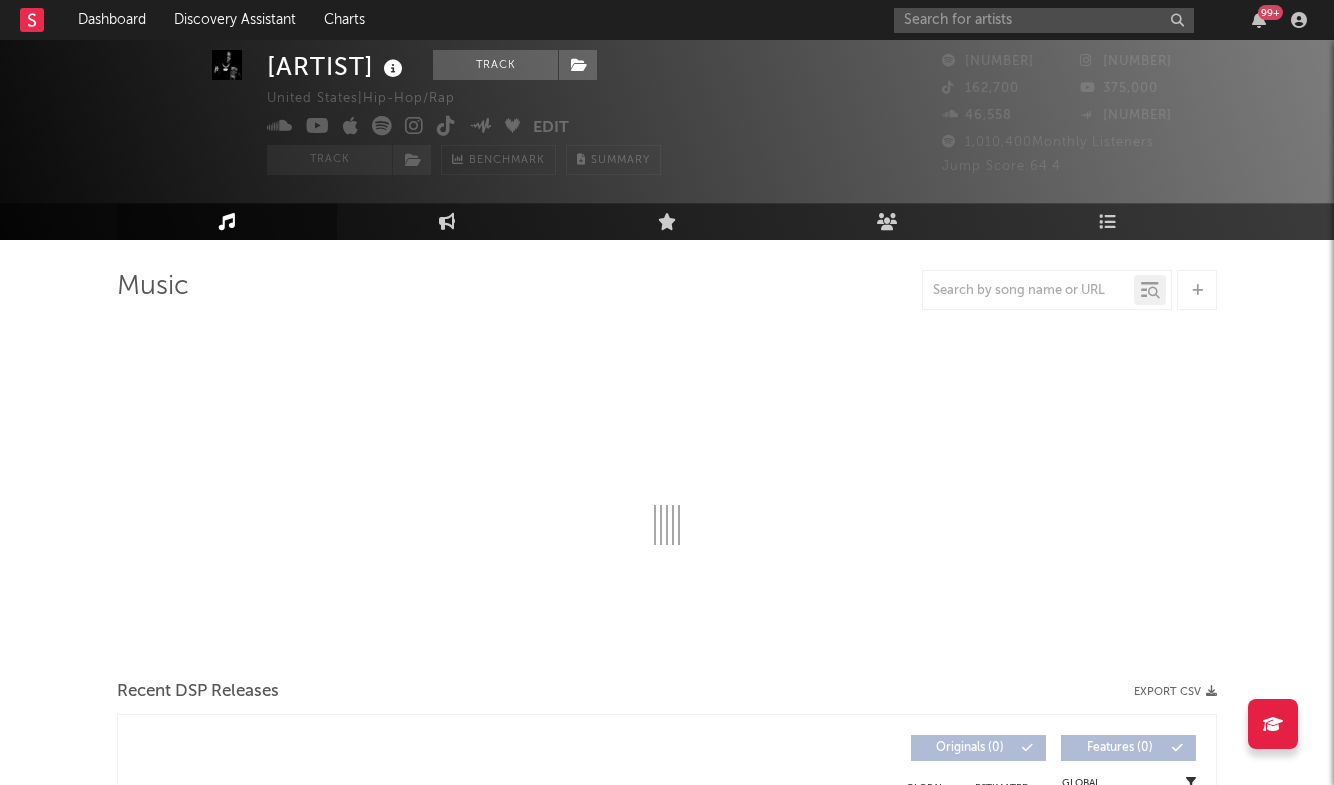 select on "6m" 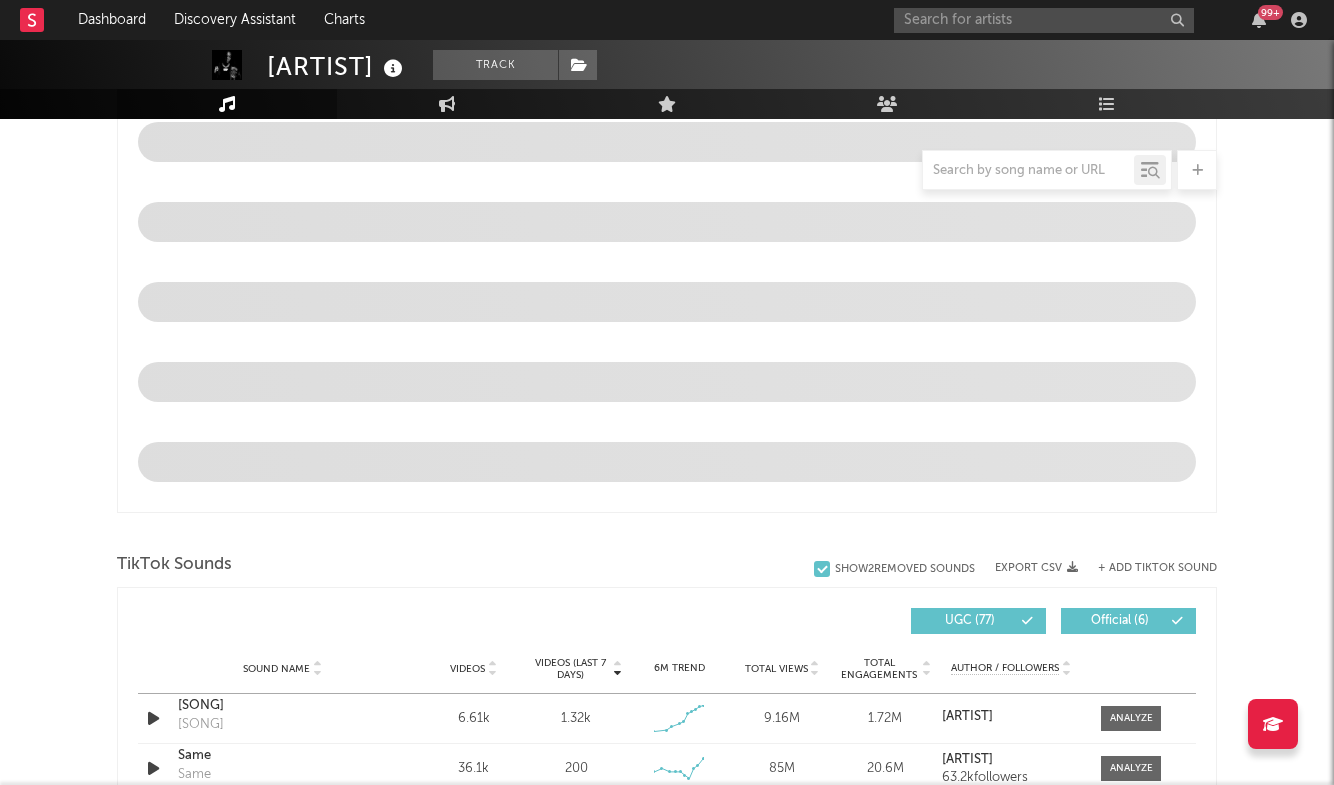 scroll, scrollTop: 982, scrollLeft: 0, axis: vertical 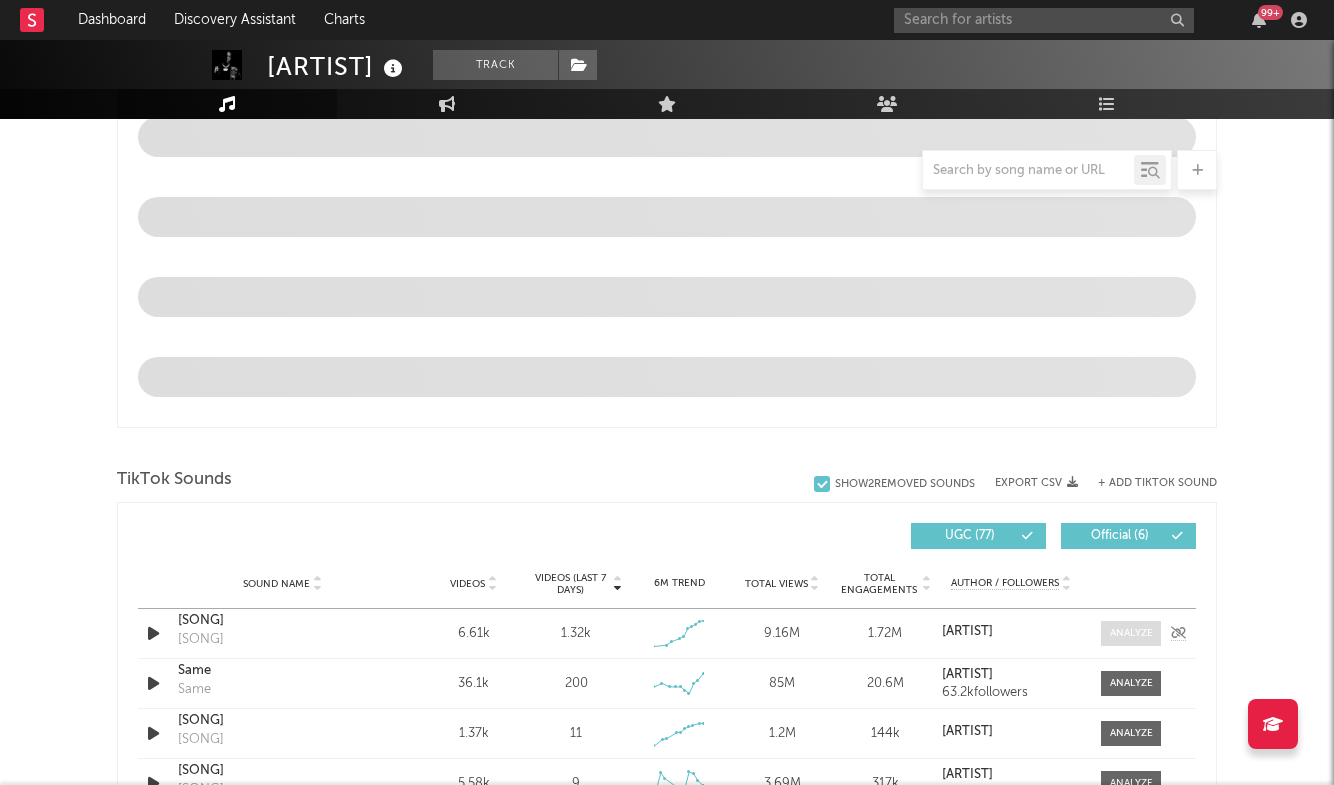 click at bounding box center (1131, 633) 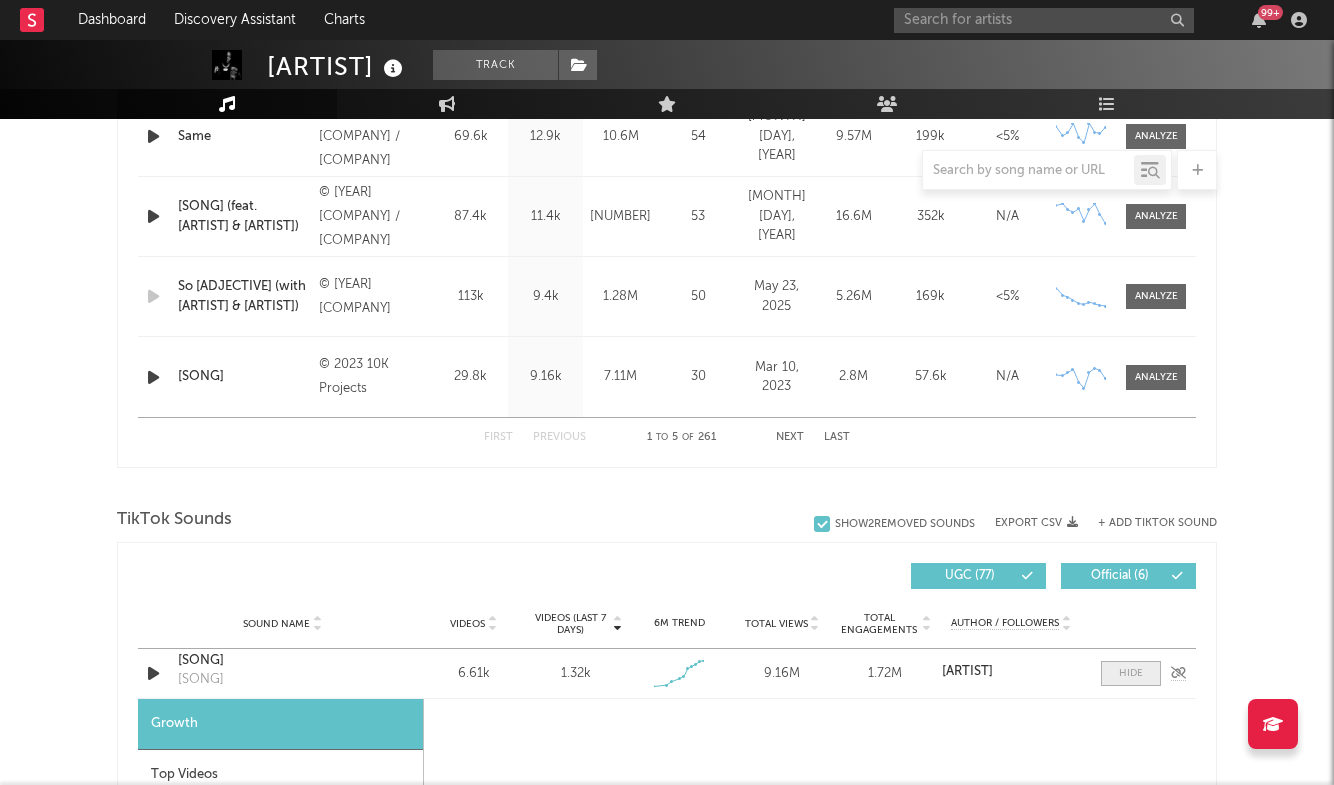 select on "1w" 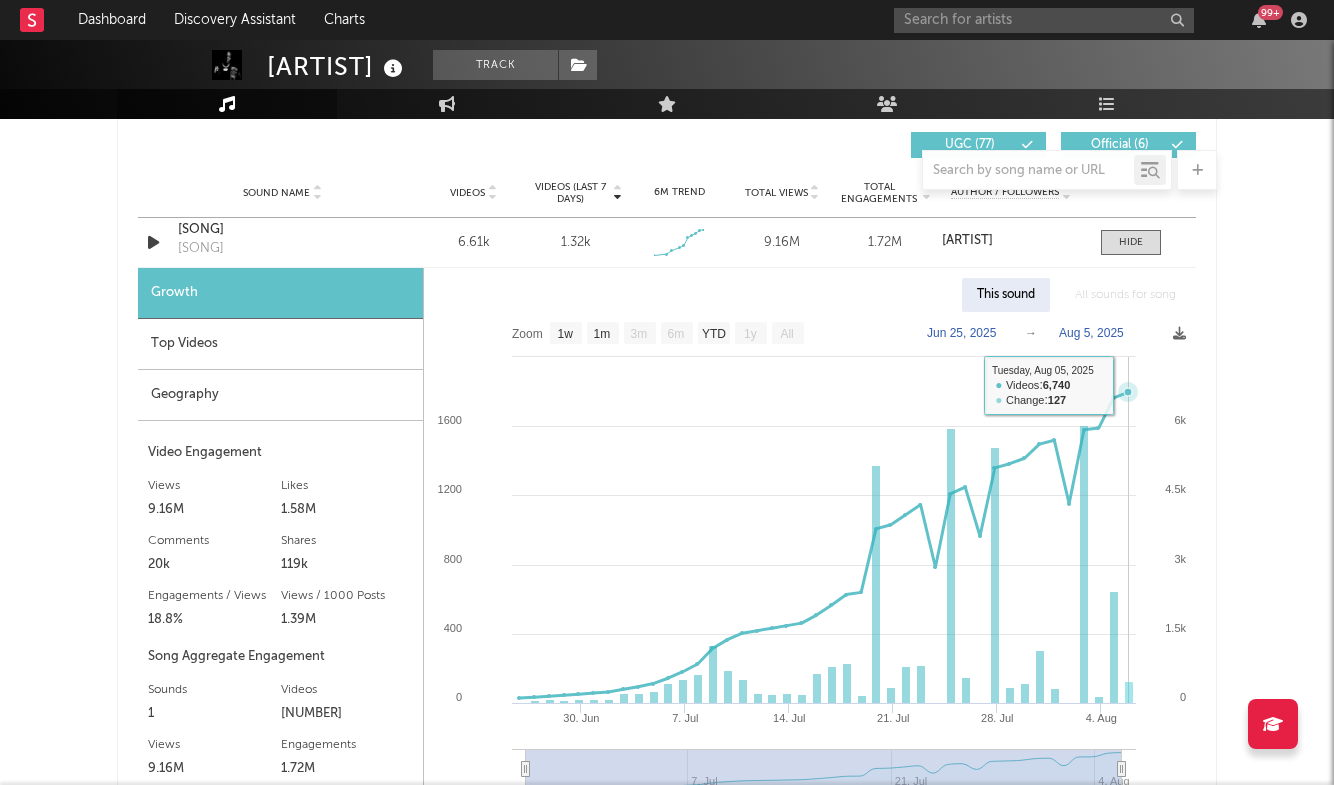 scroll, scrollTop: 1425, scrollLeft: 0, axis: vertical 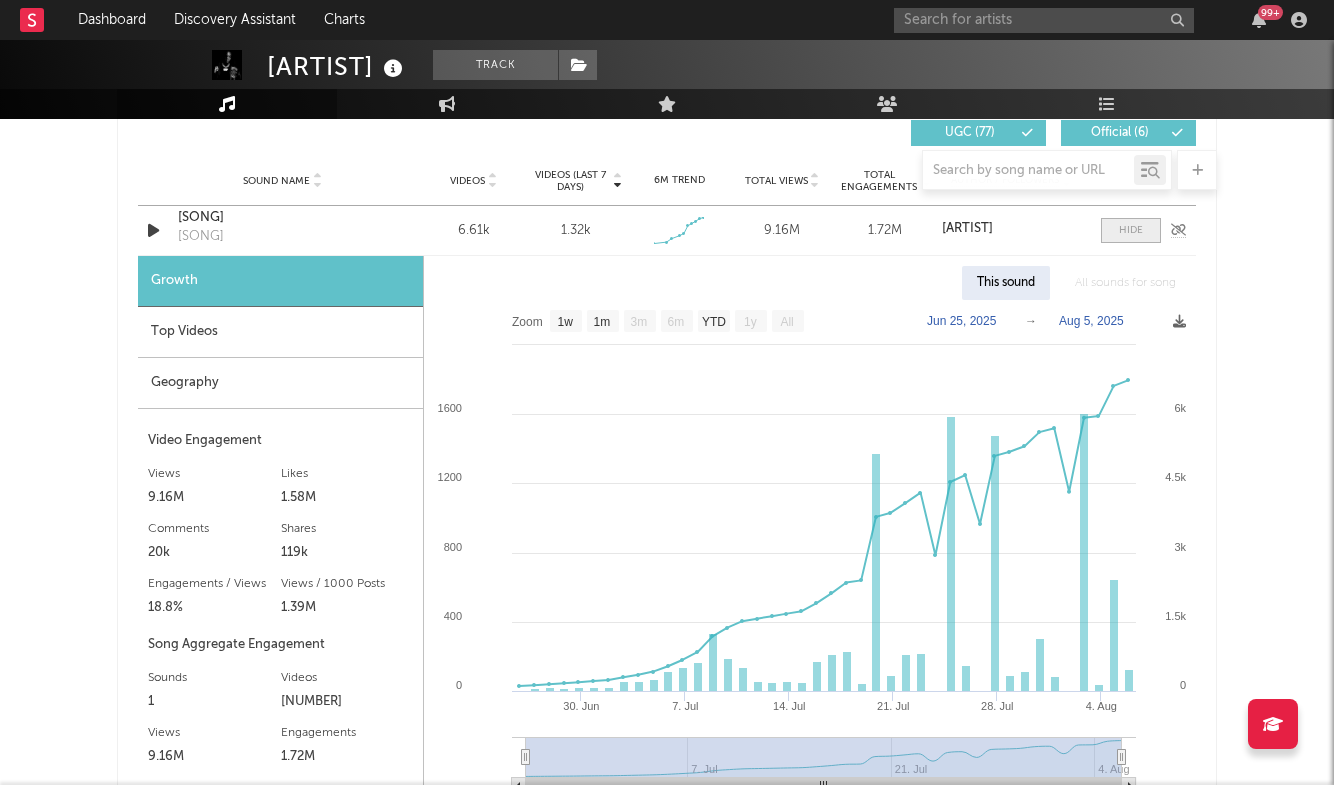 click at bounding box center (1131, 230) 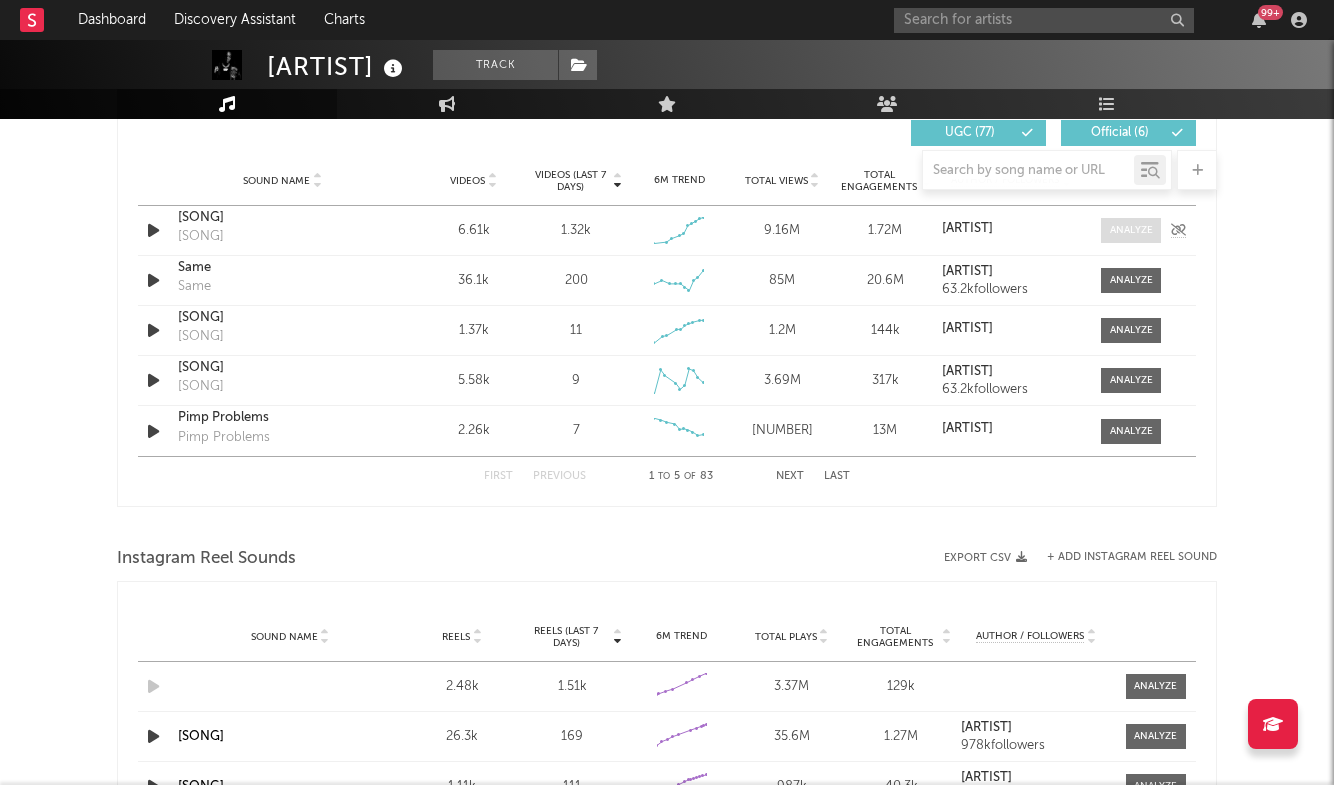 click at bounding box center [1131, 230] 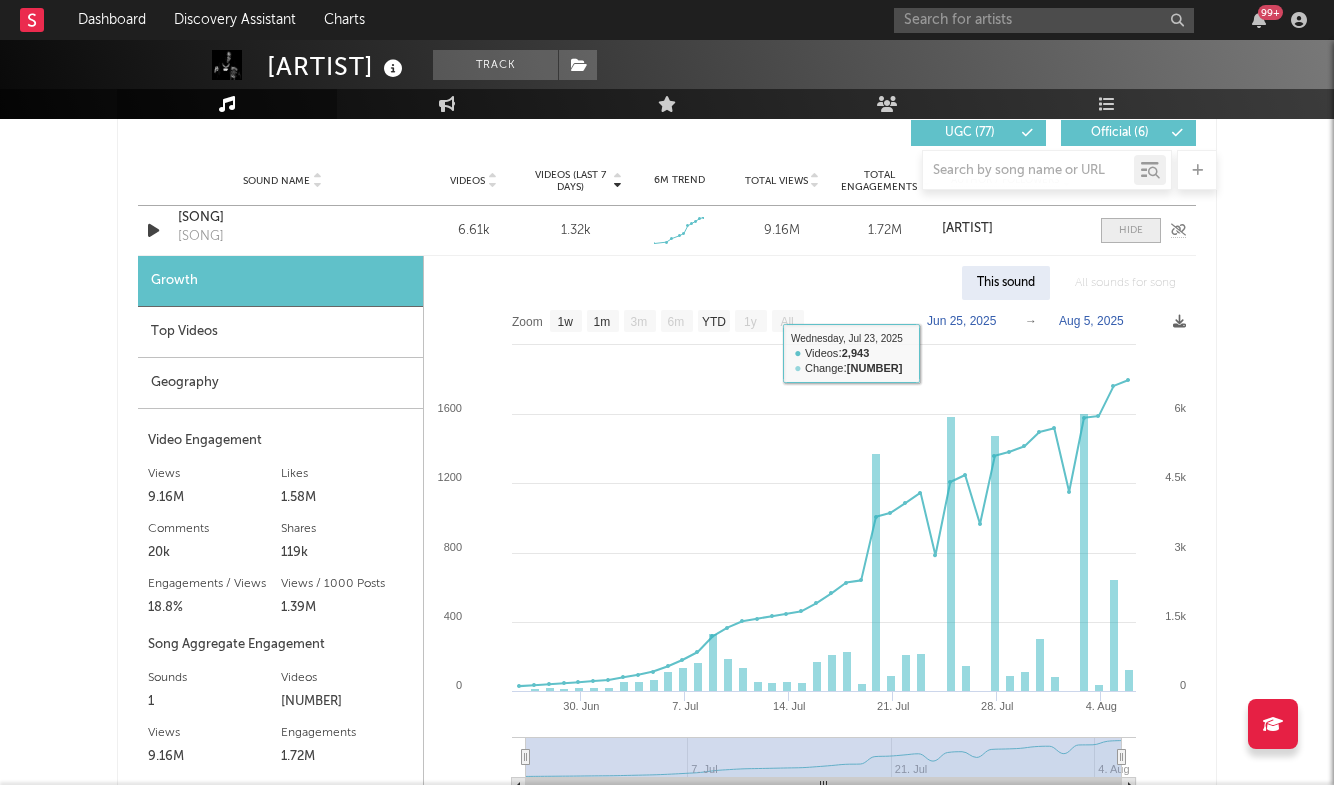 click at bounding box center (1131, 230) 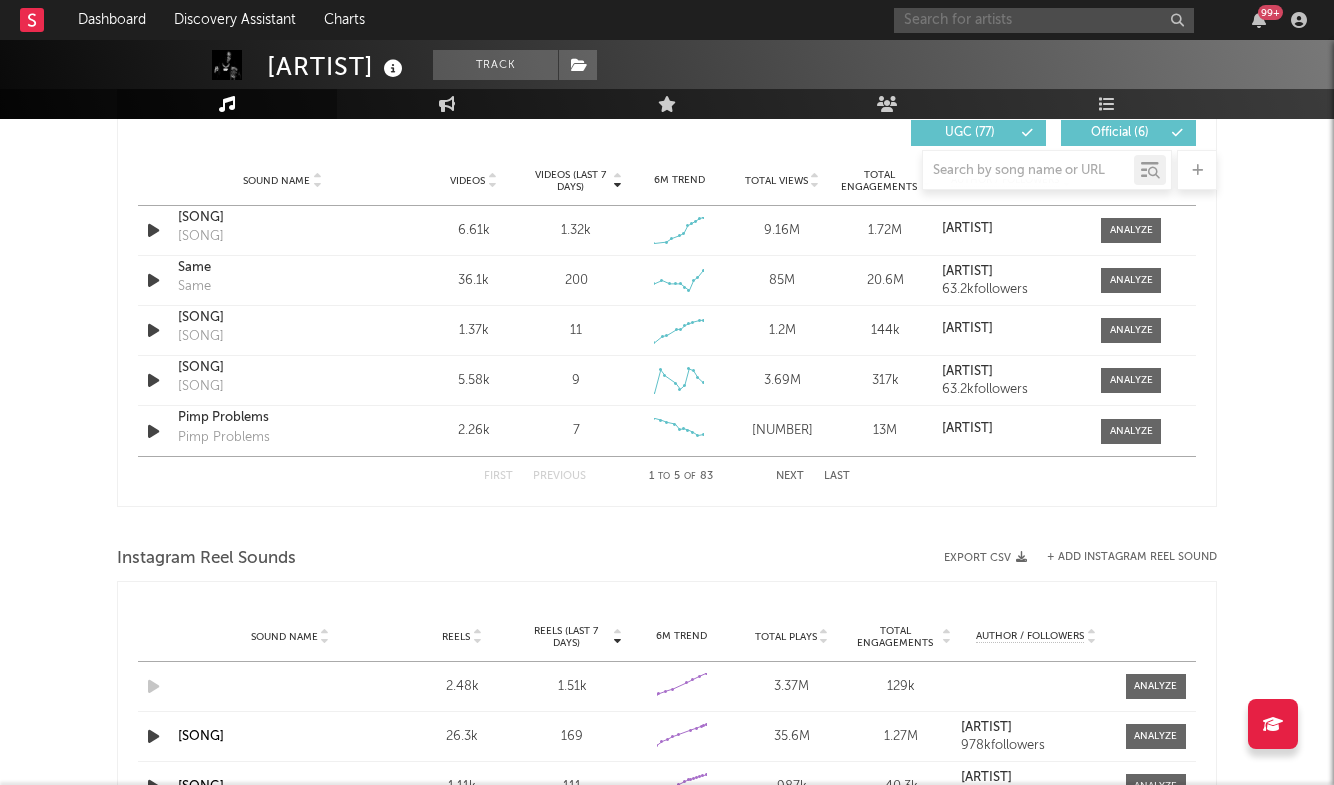 click at bounding box center [1044, 20] 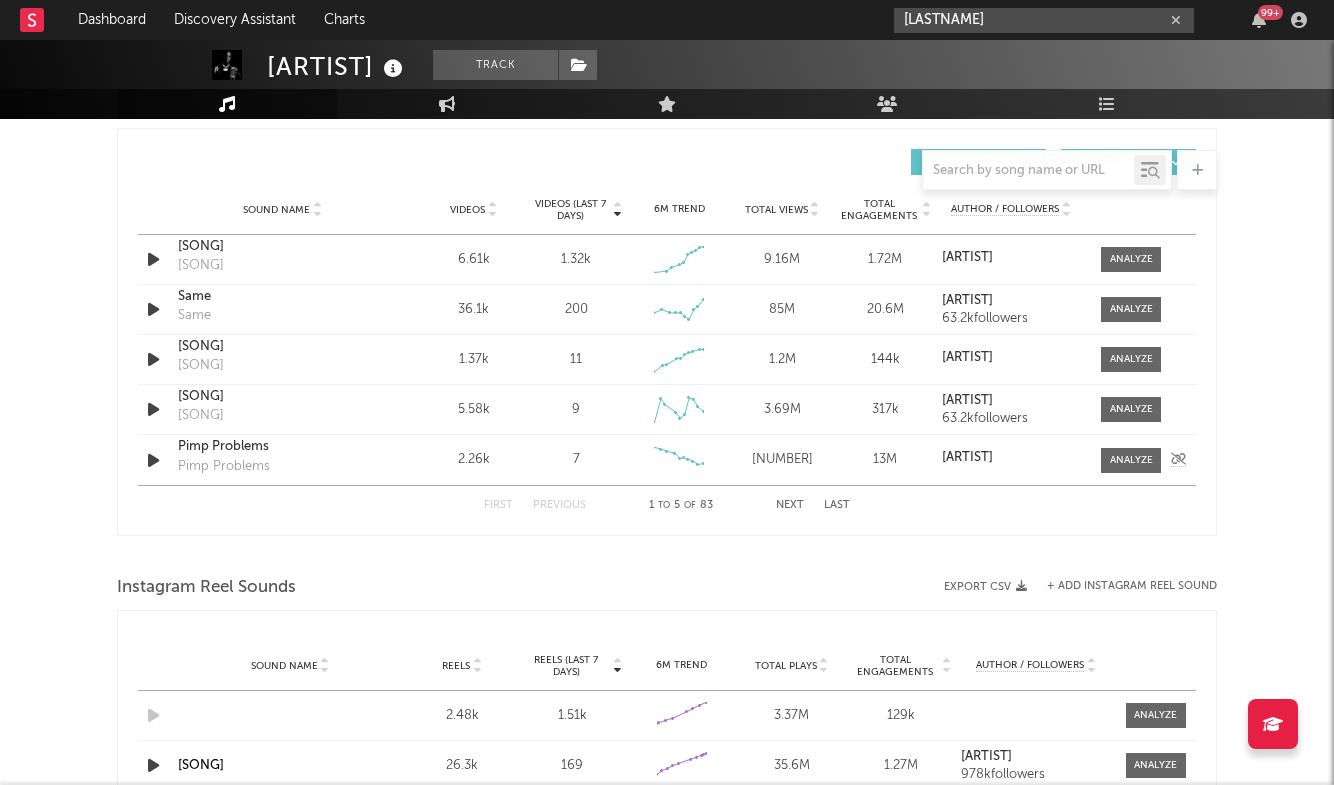 scroll, scrollTop: 1392, scrollLeft: 0, axis: vertical 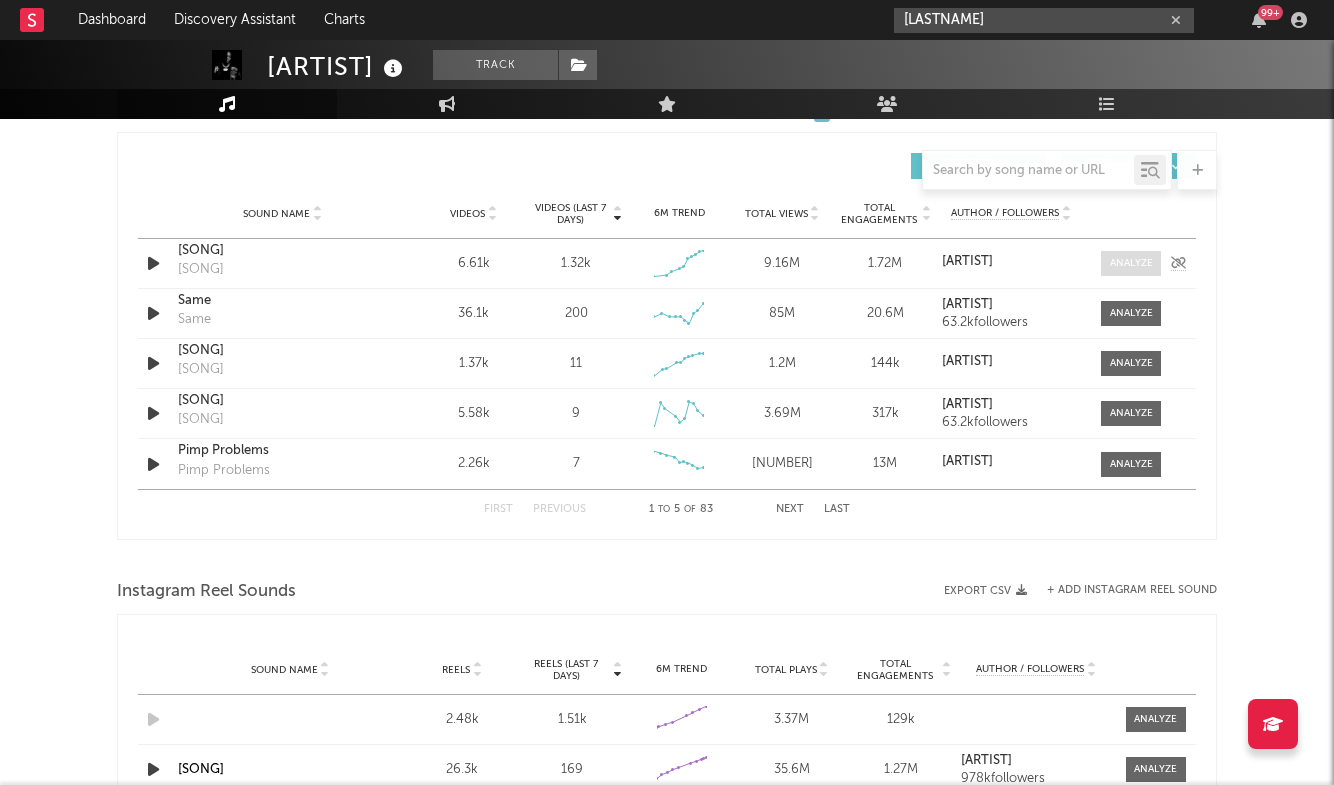 type on "[LASTNAME]" 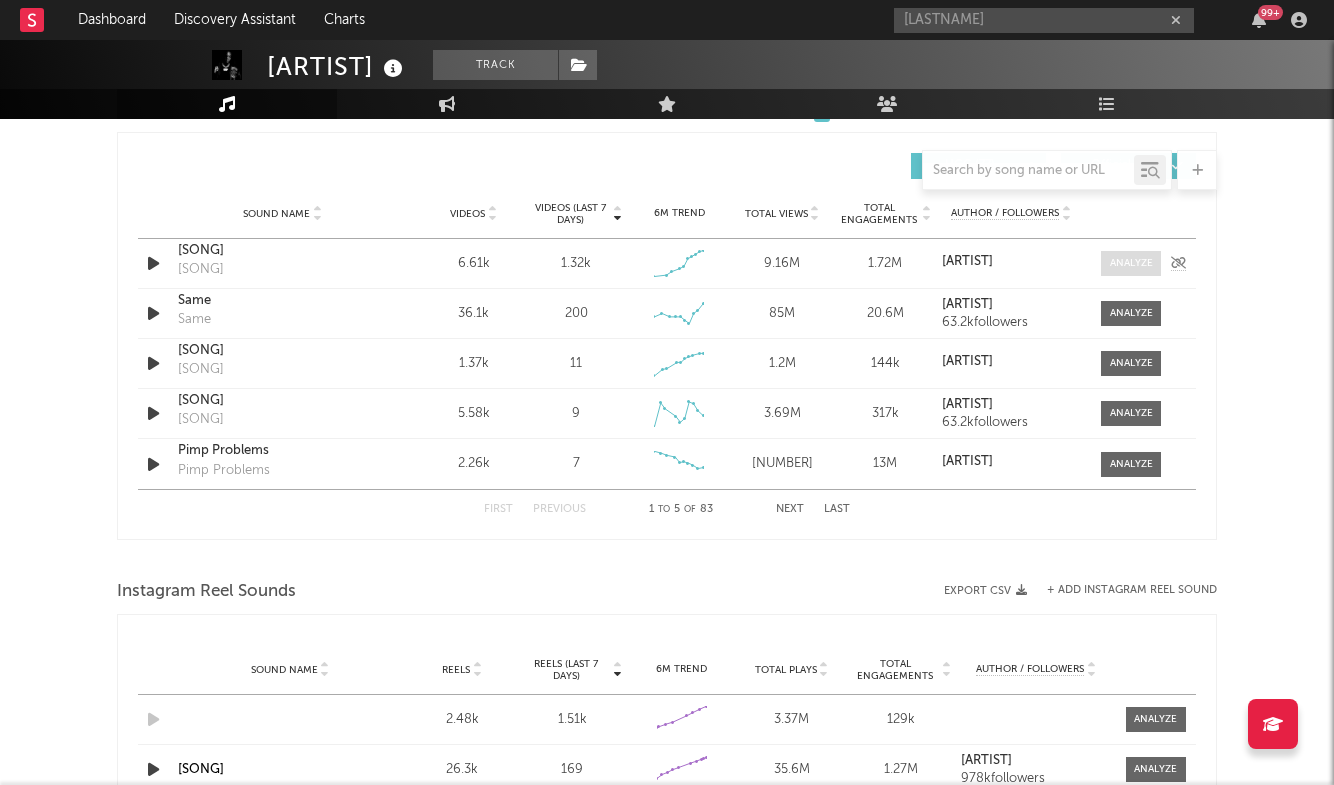 click at bounding box center (1131, 263) 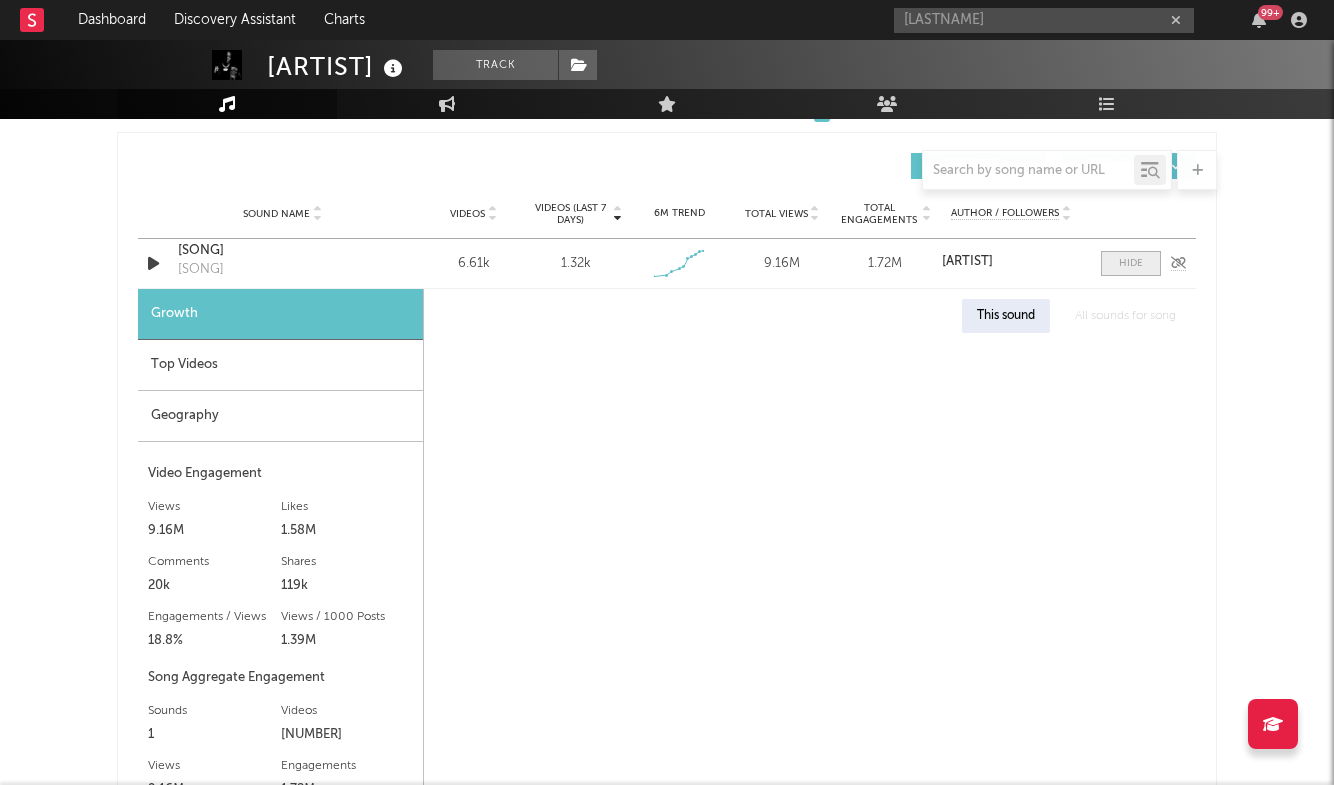 select on "1w" 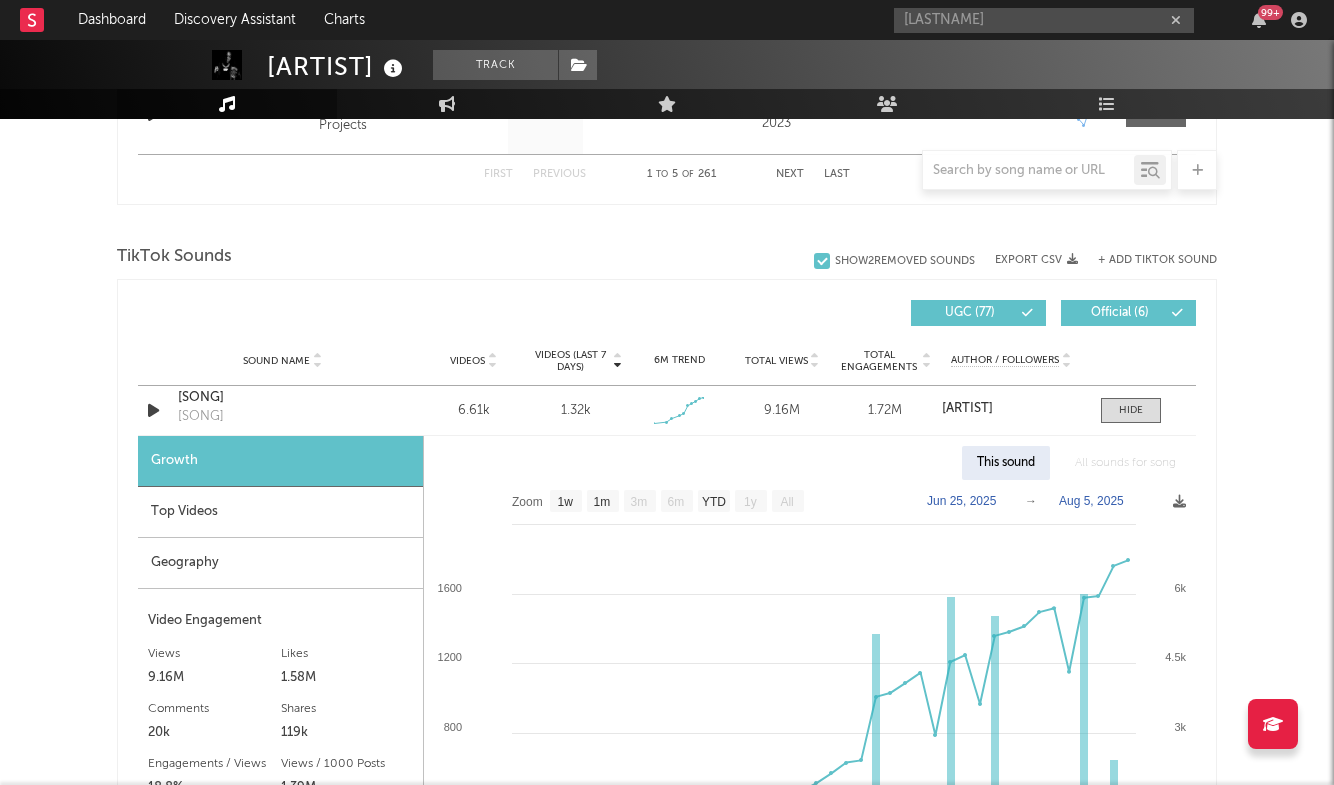 scroll, scrollTop: 1244, scrollLeft: 0, axis: vertical 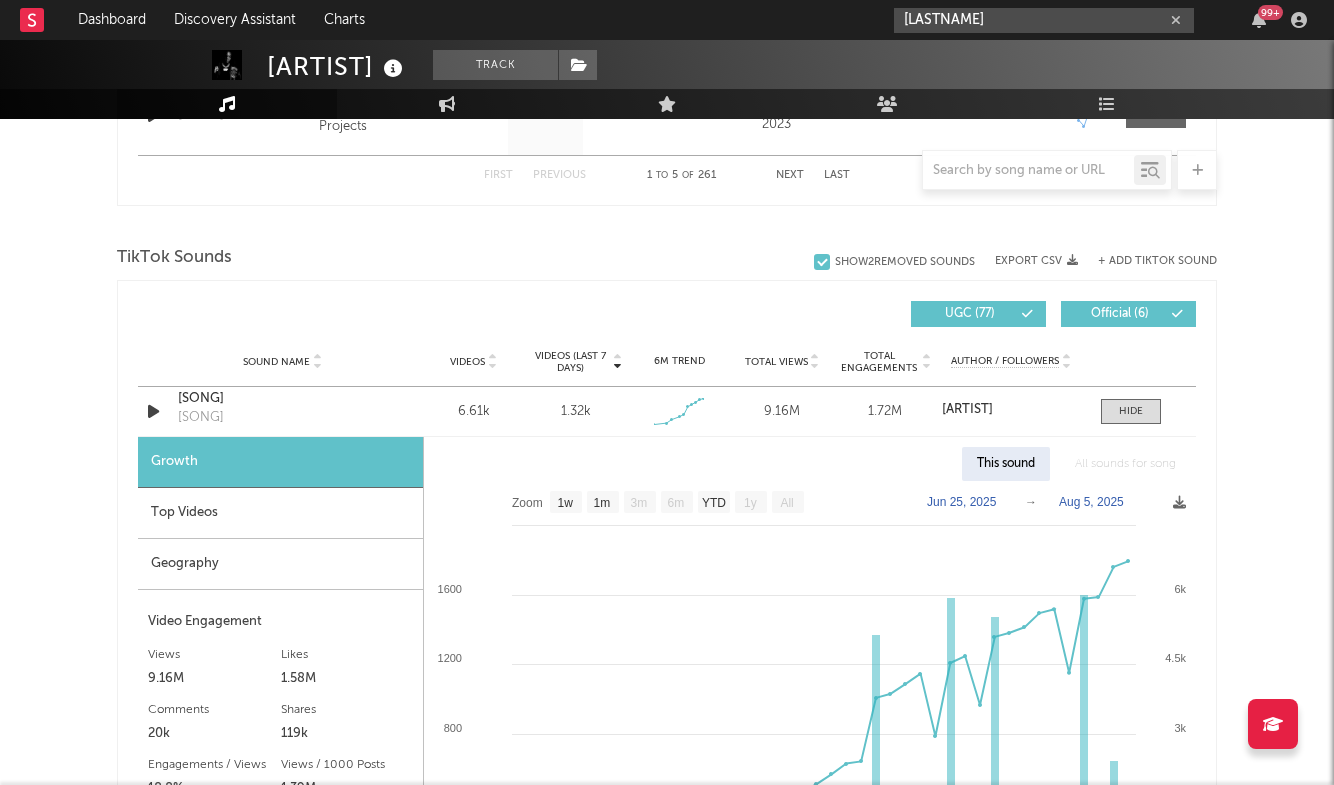click on "[LASTNAME]" at bounding box center (1044, 20) 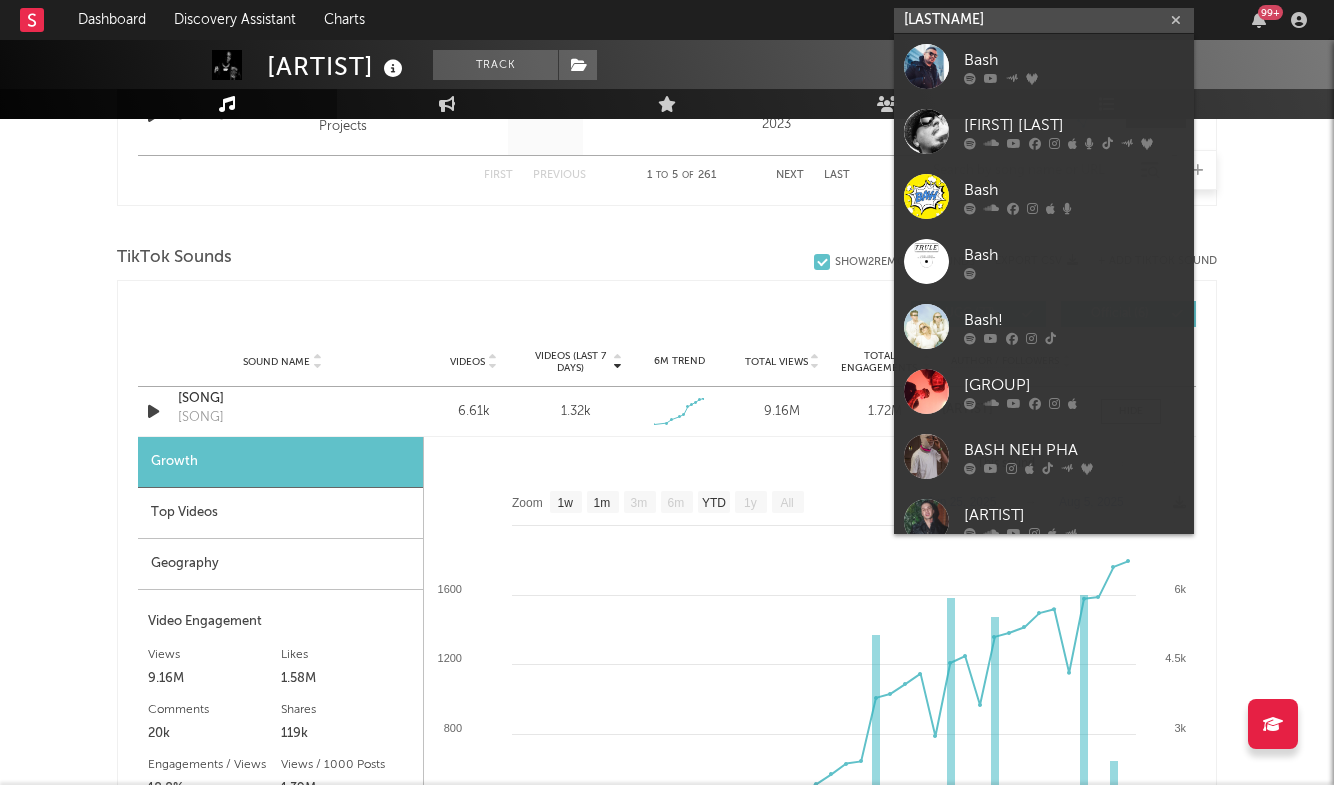 click on "[LASTNAME]" at bounding box center [1044, 20] 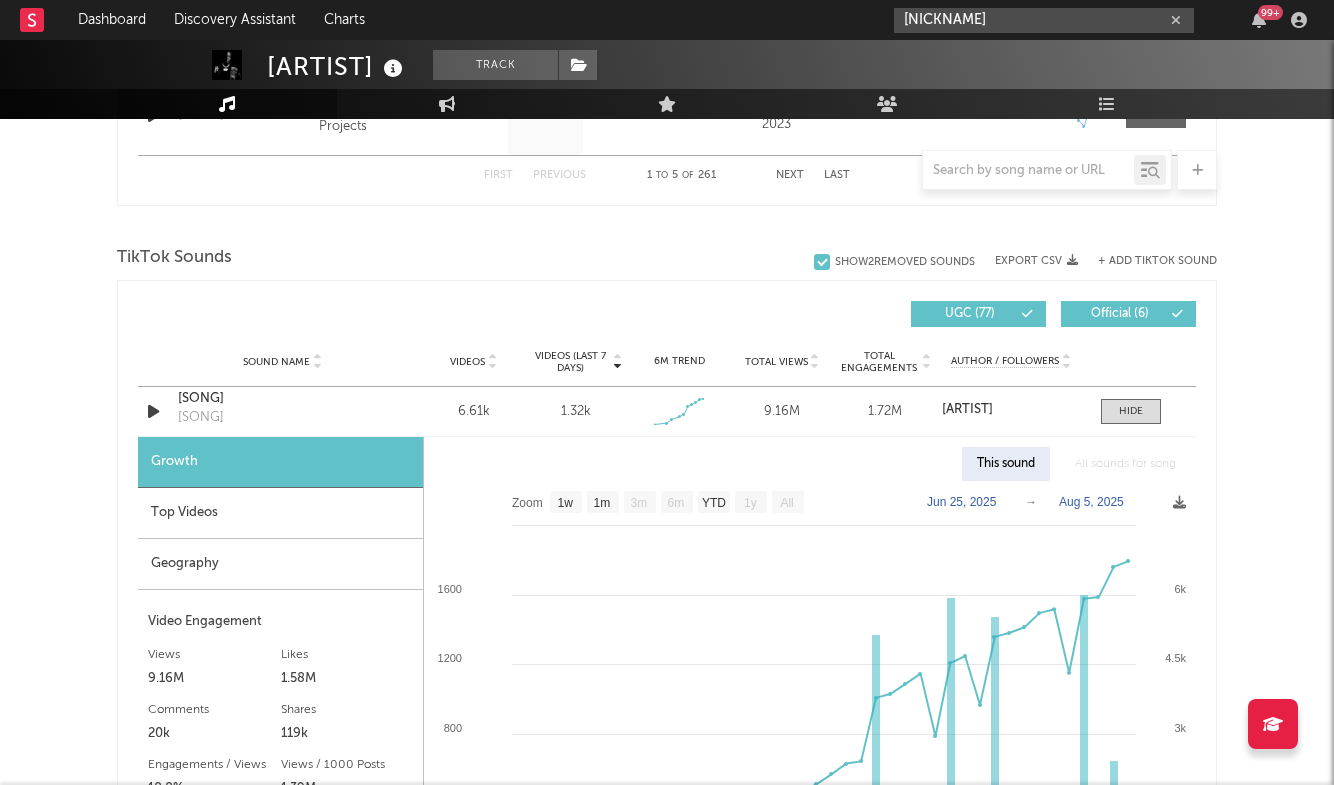 drag, startPoint x: 973, startPoint y: 19, endPoint x: 872, endPoint y: 4, distance: 102.10779 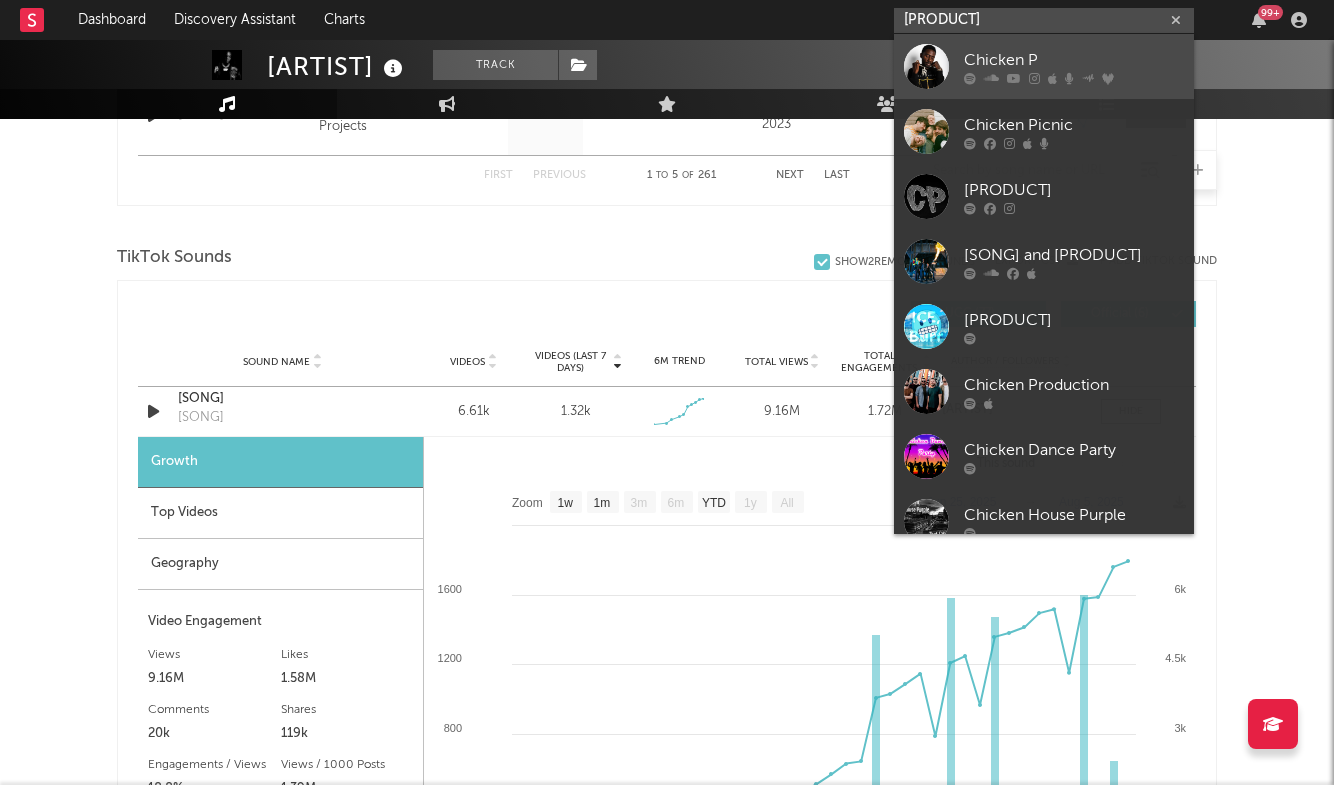 type on "[PRODUCT]" 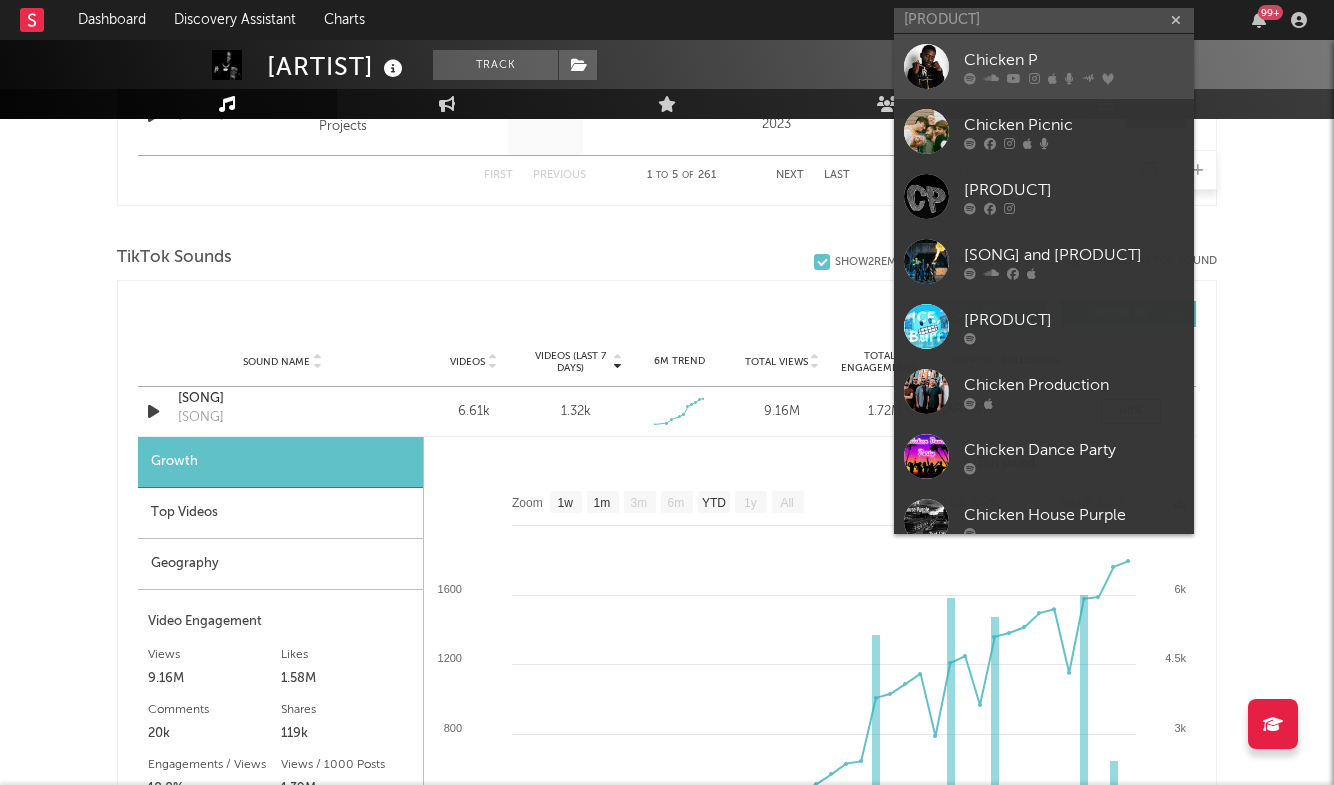 click on "Chicken P" at bounding box center [1074, 60] 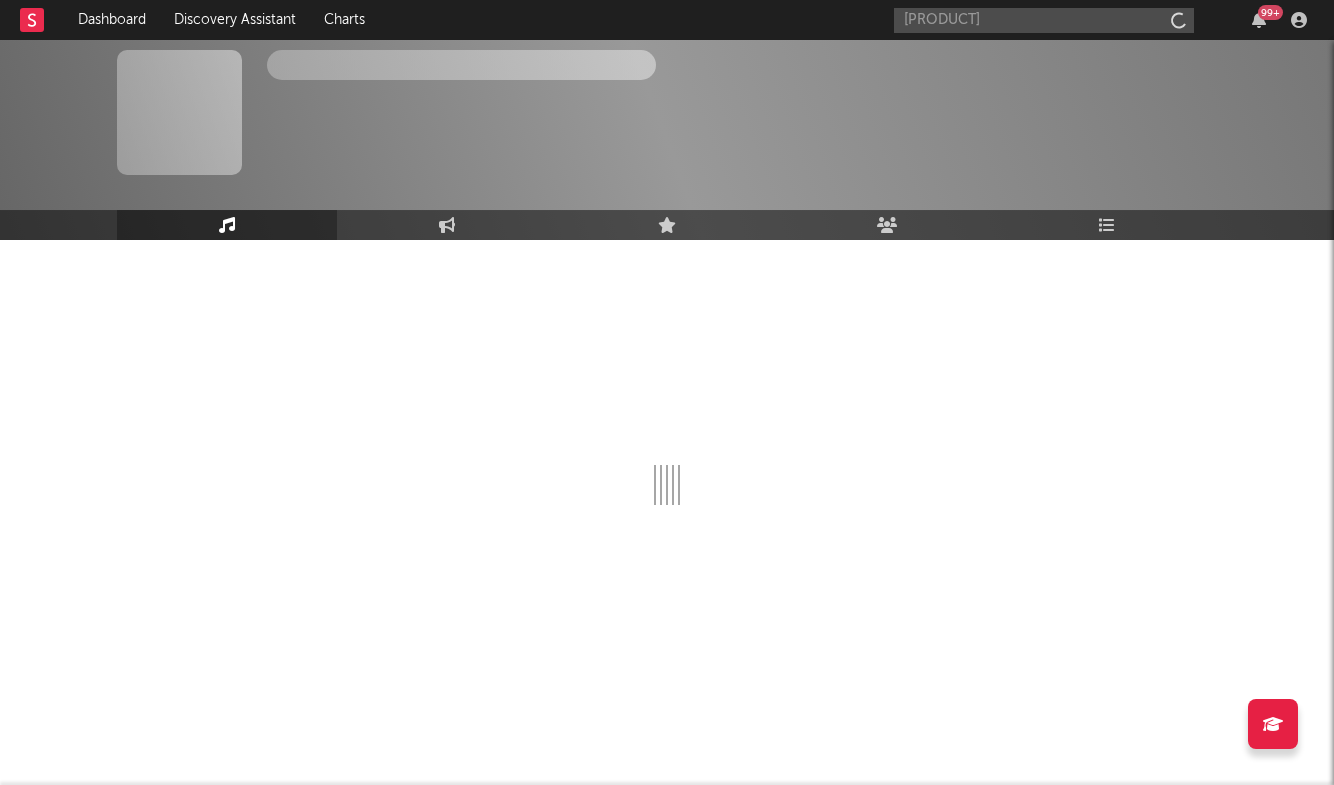 type 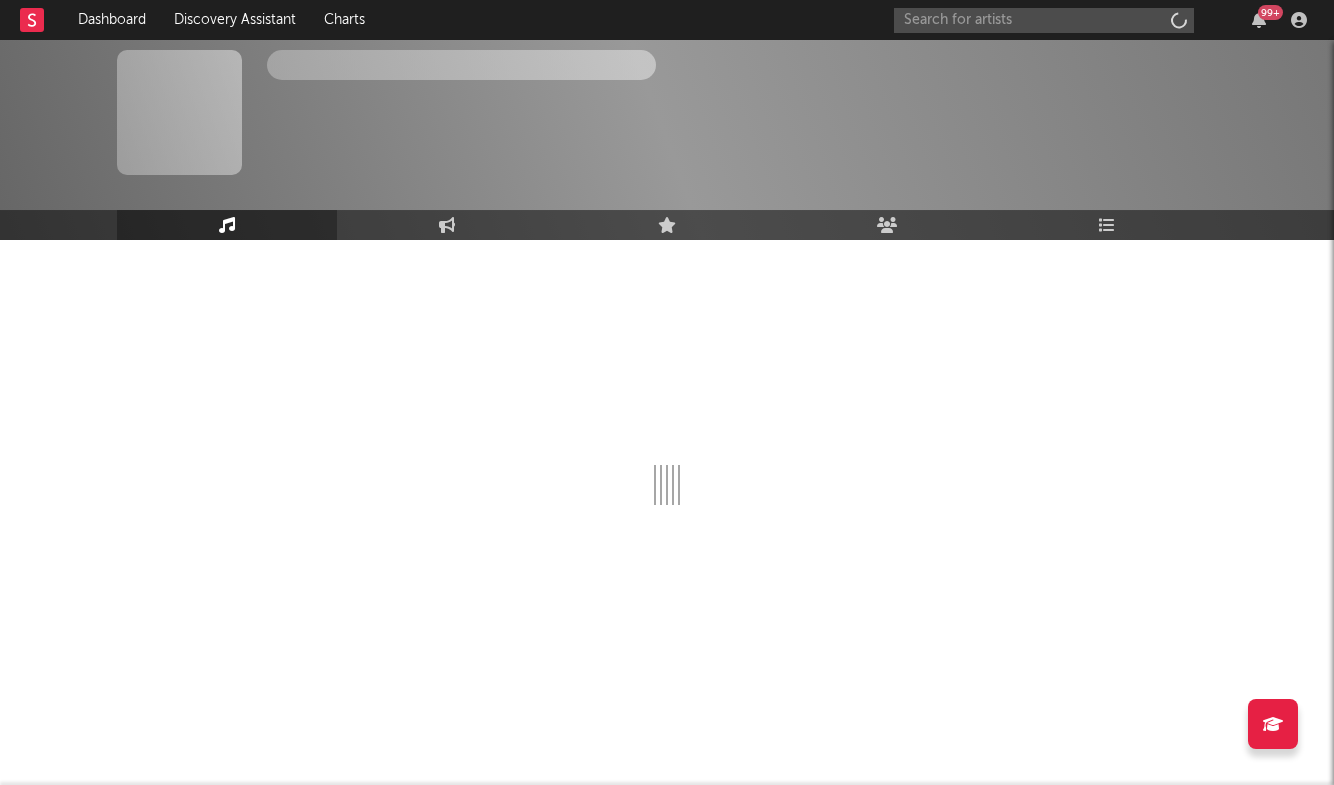 scroll, scrollTop: 0, scrollLeft: 0, axis: both 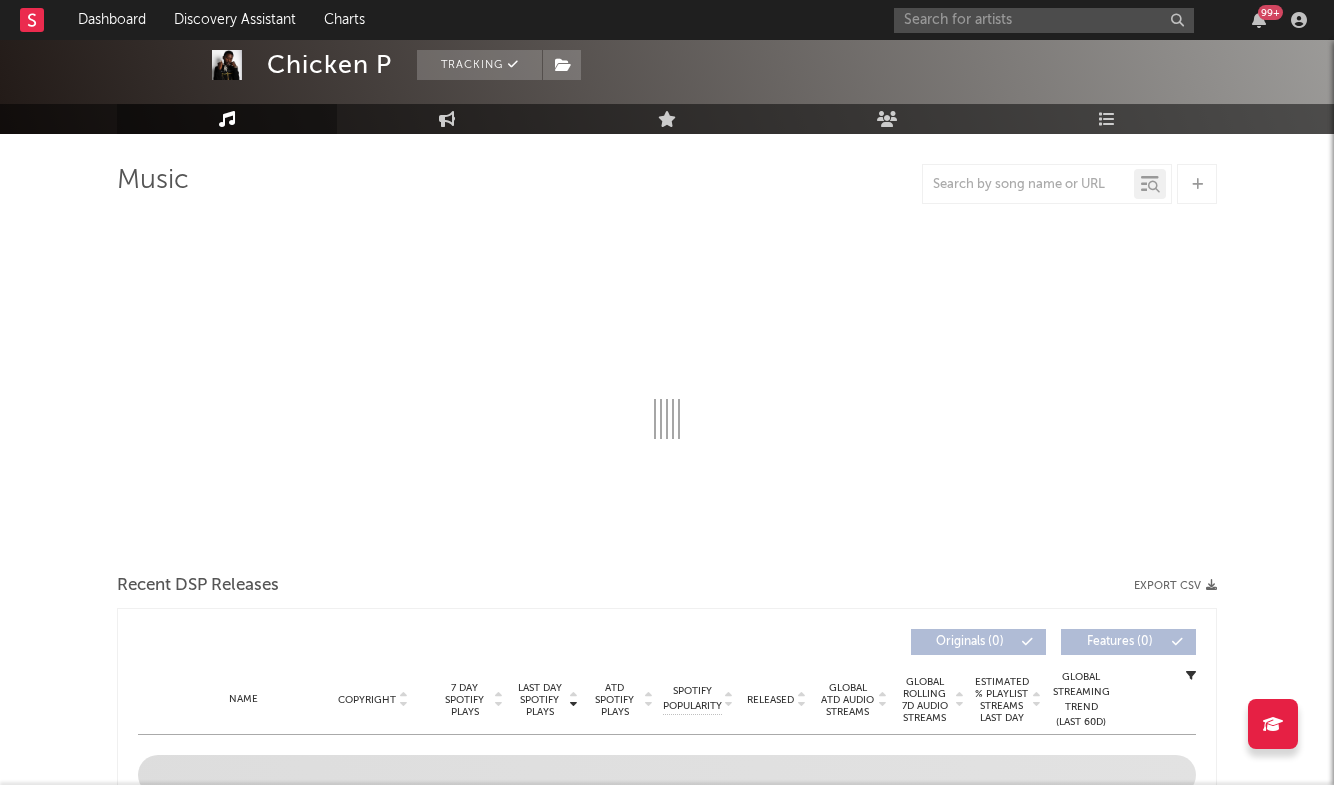 select on "6m" 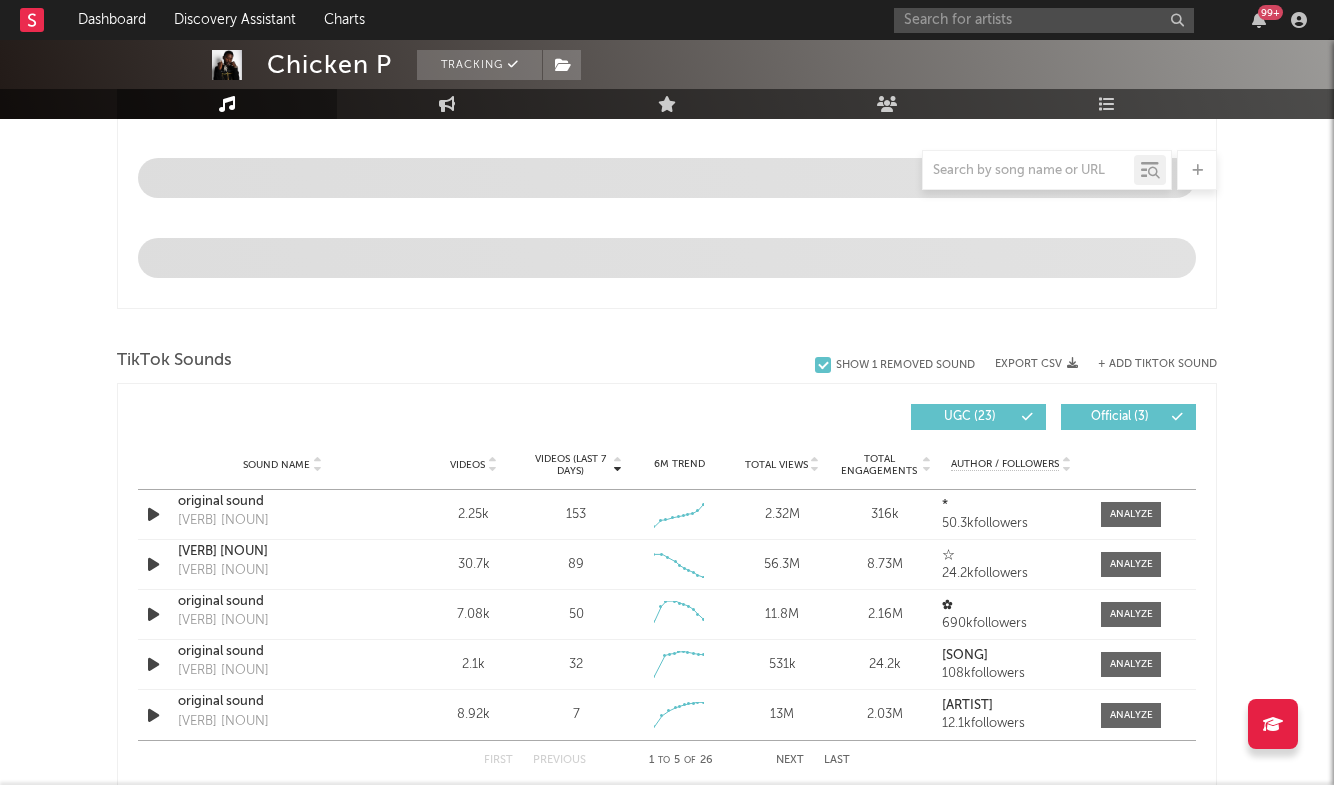 scroll, scrollTop: 1189, scrollLeft: 0, axis: vertical 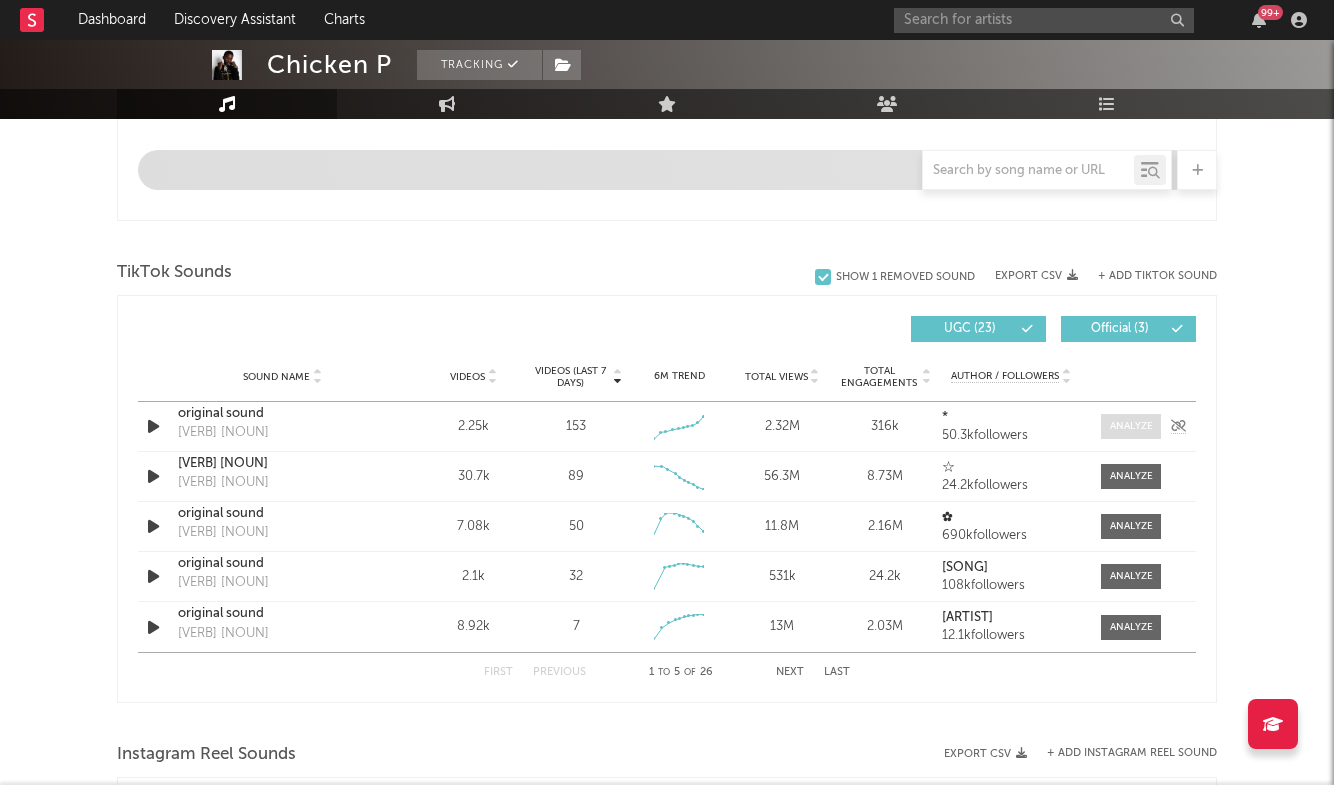 click at bounding box center (1131, 426) 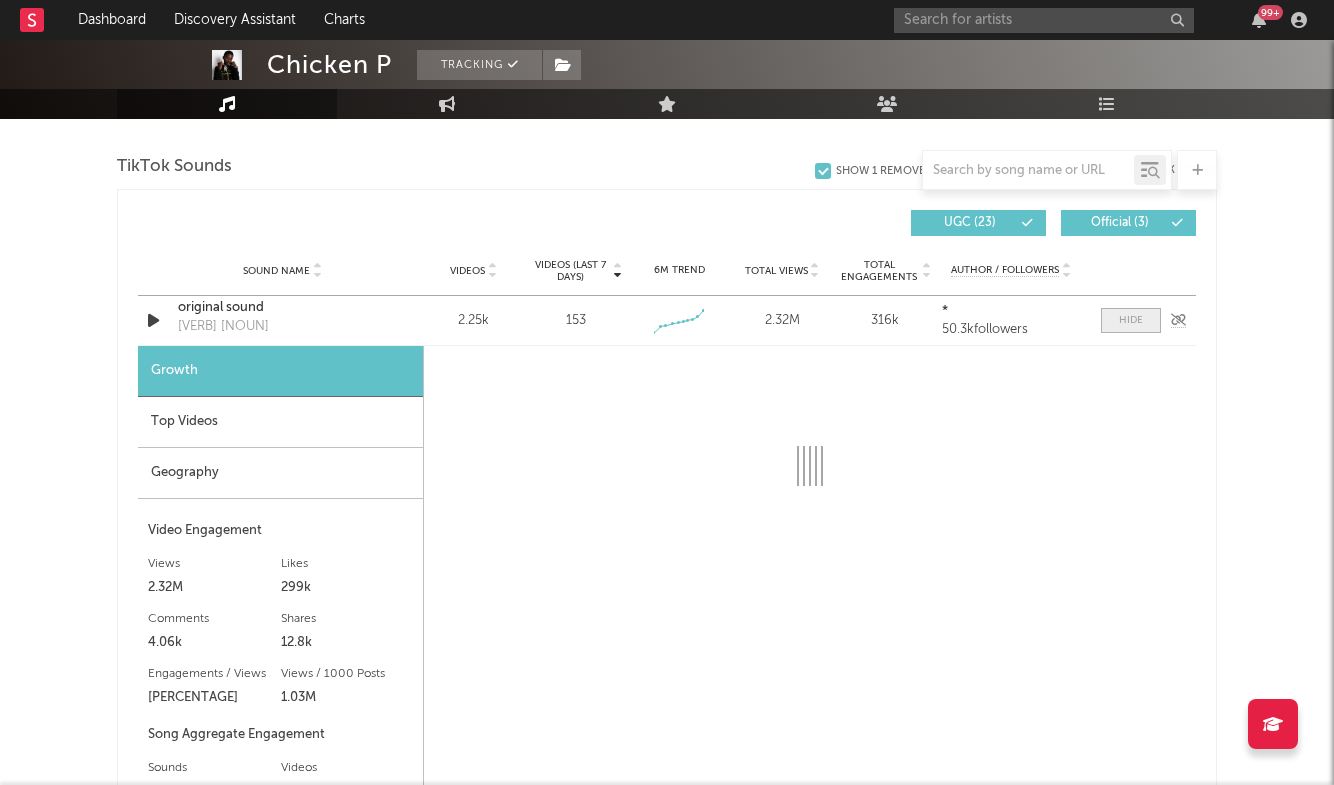 scroll, scrollTop: 1328, scrollLeft: 0, axis: vertical 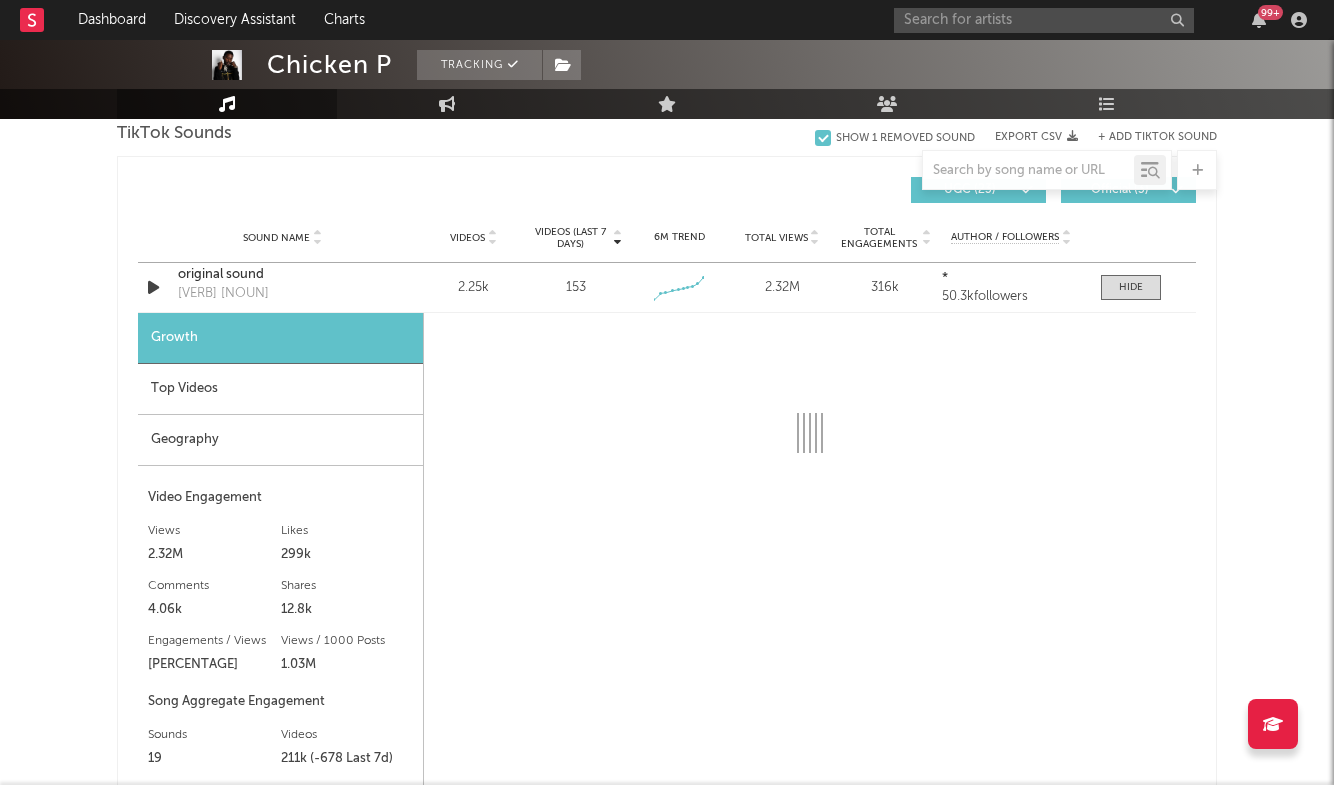 select on "6m" 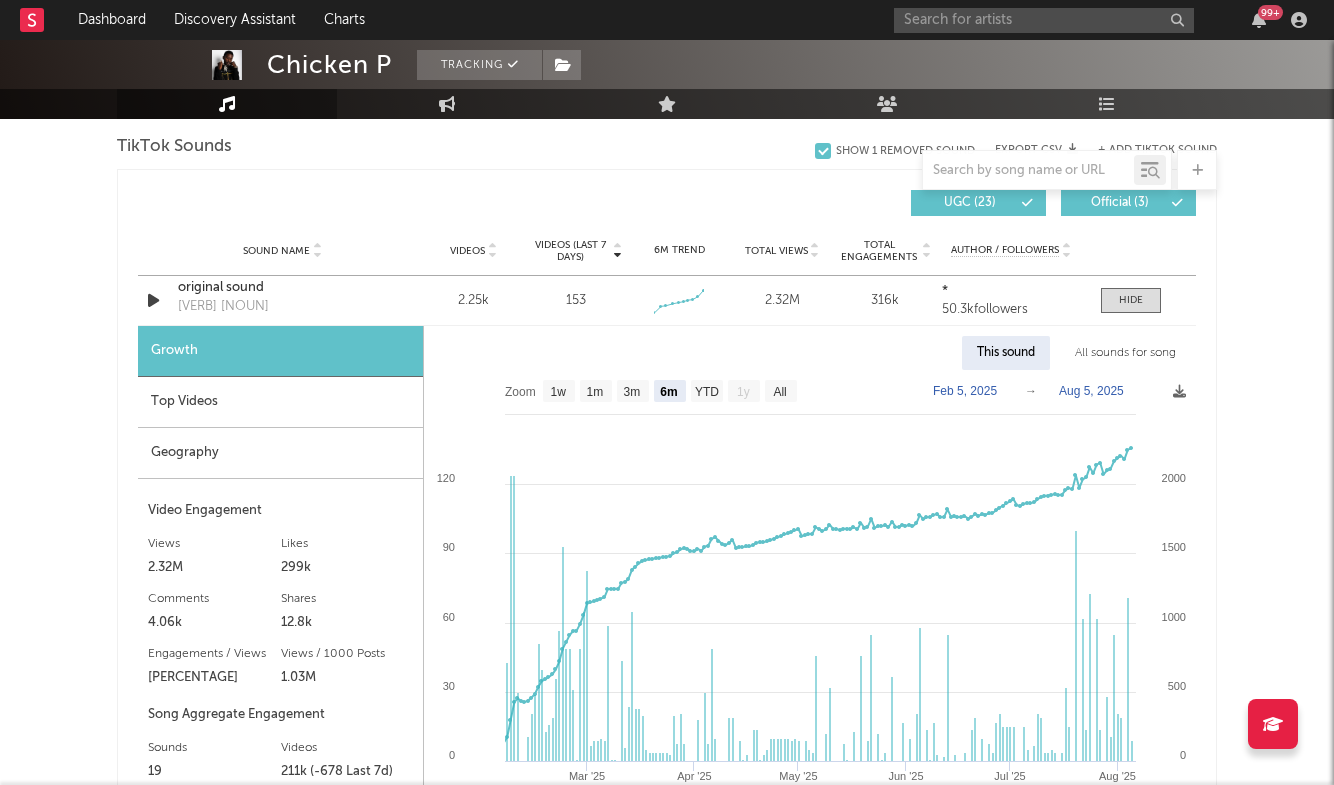 scroll, scrollTop: 1356, scrollLeft: 0, axis: vertical 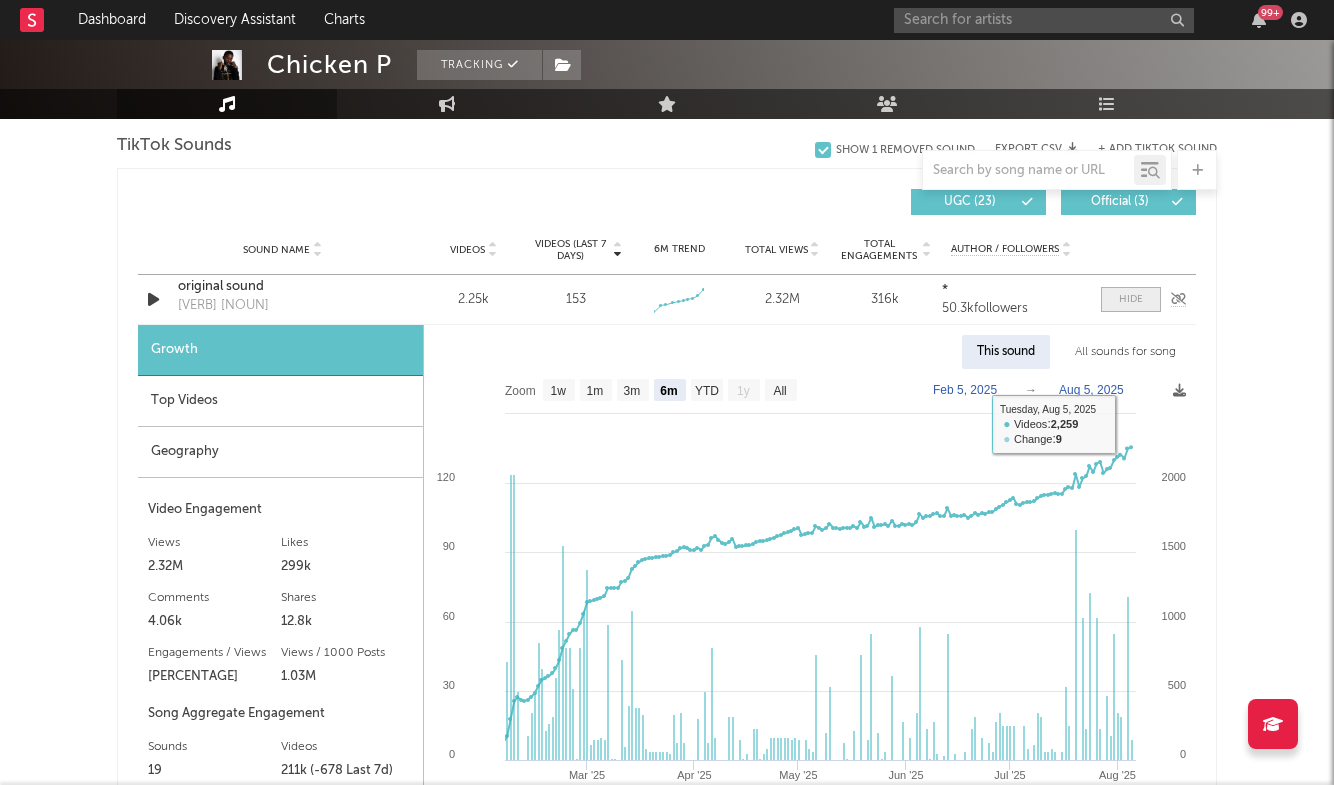 click at bounding box center (1131, 299) 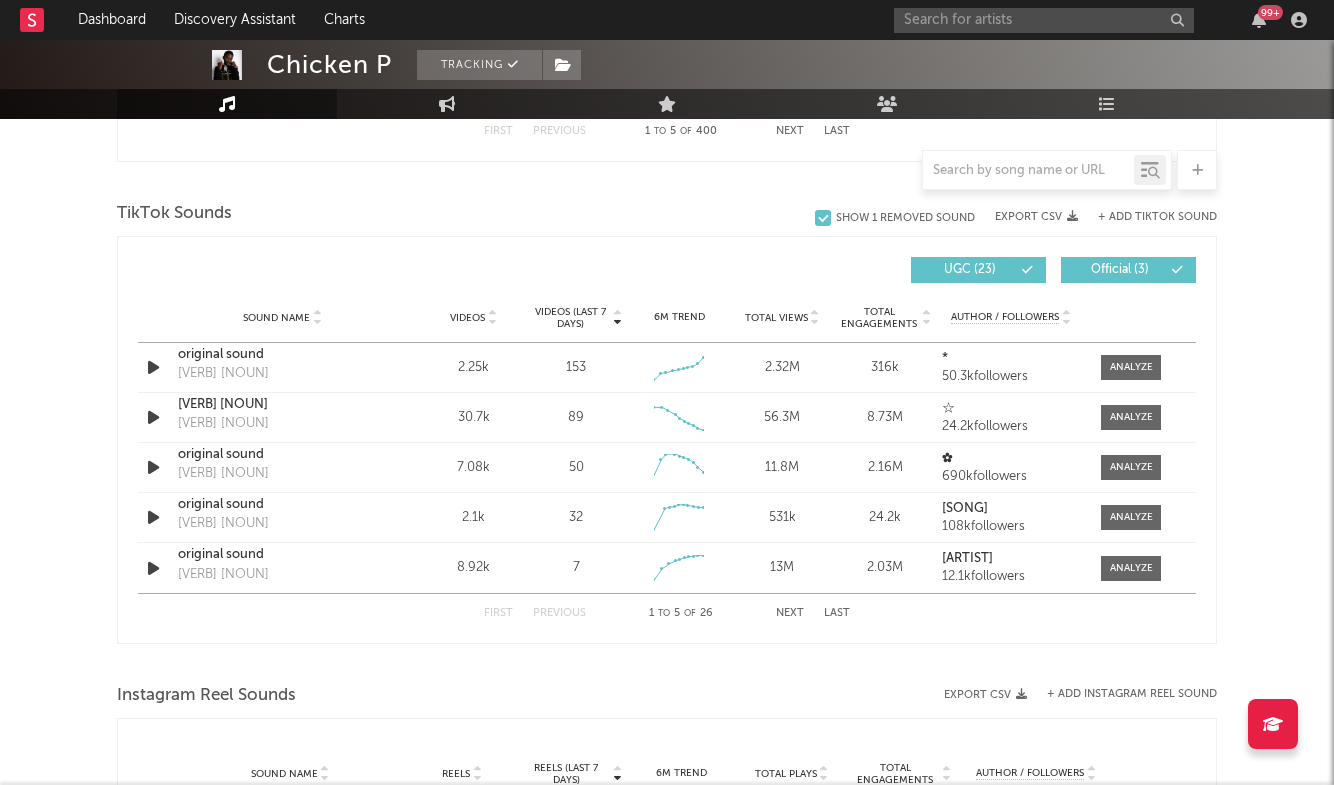 scroll, scrollTop: 1284, scrollLeft: 0, axis: vertical 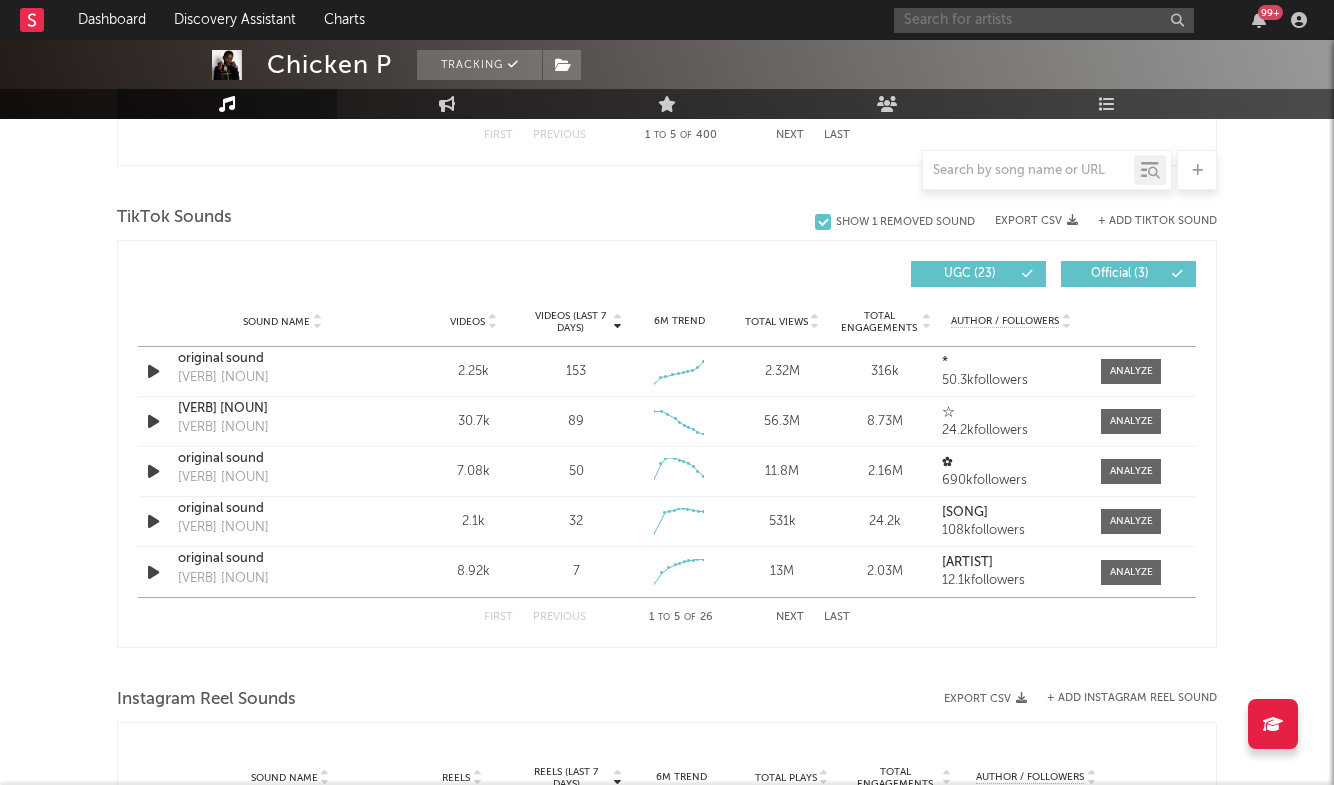 click at bounding box center [1044, 20] 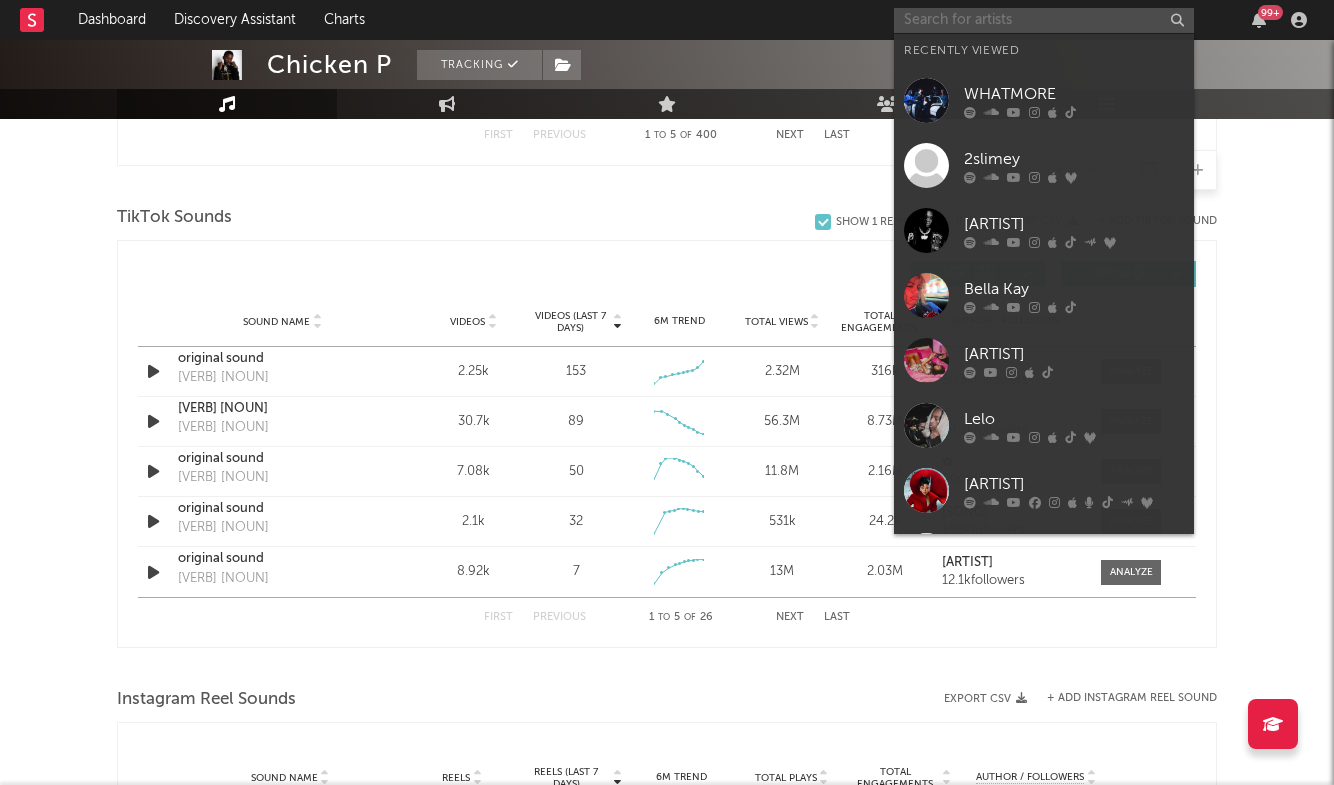 type on "y" 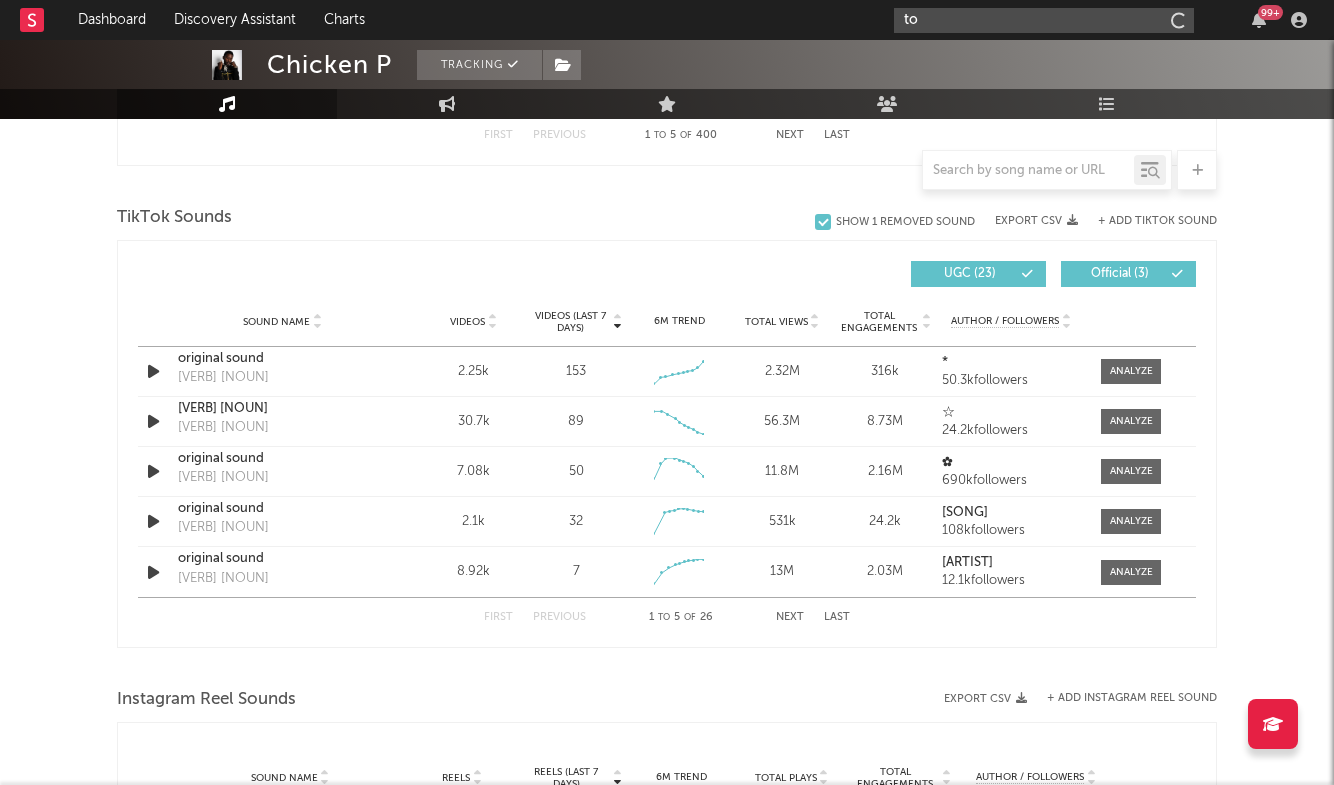 type on "t" 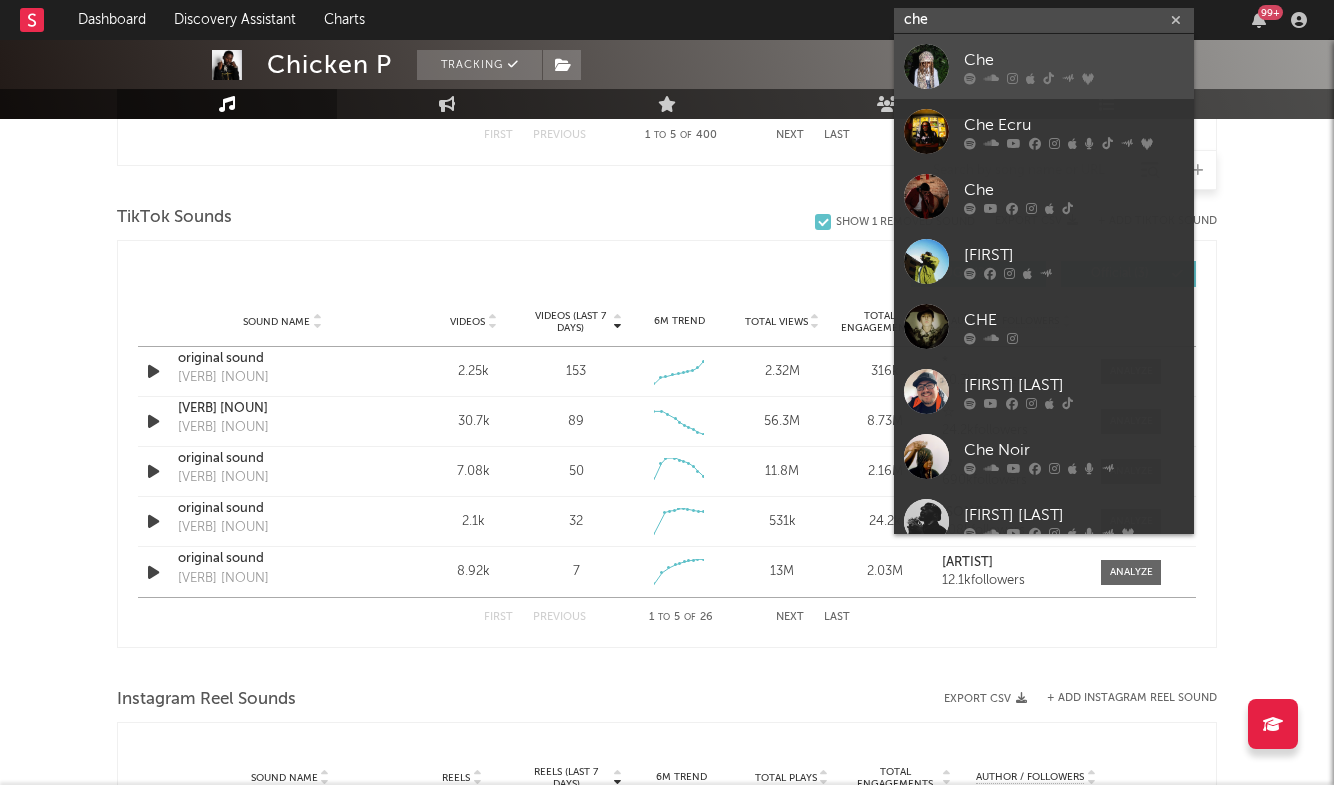 type on "che" 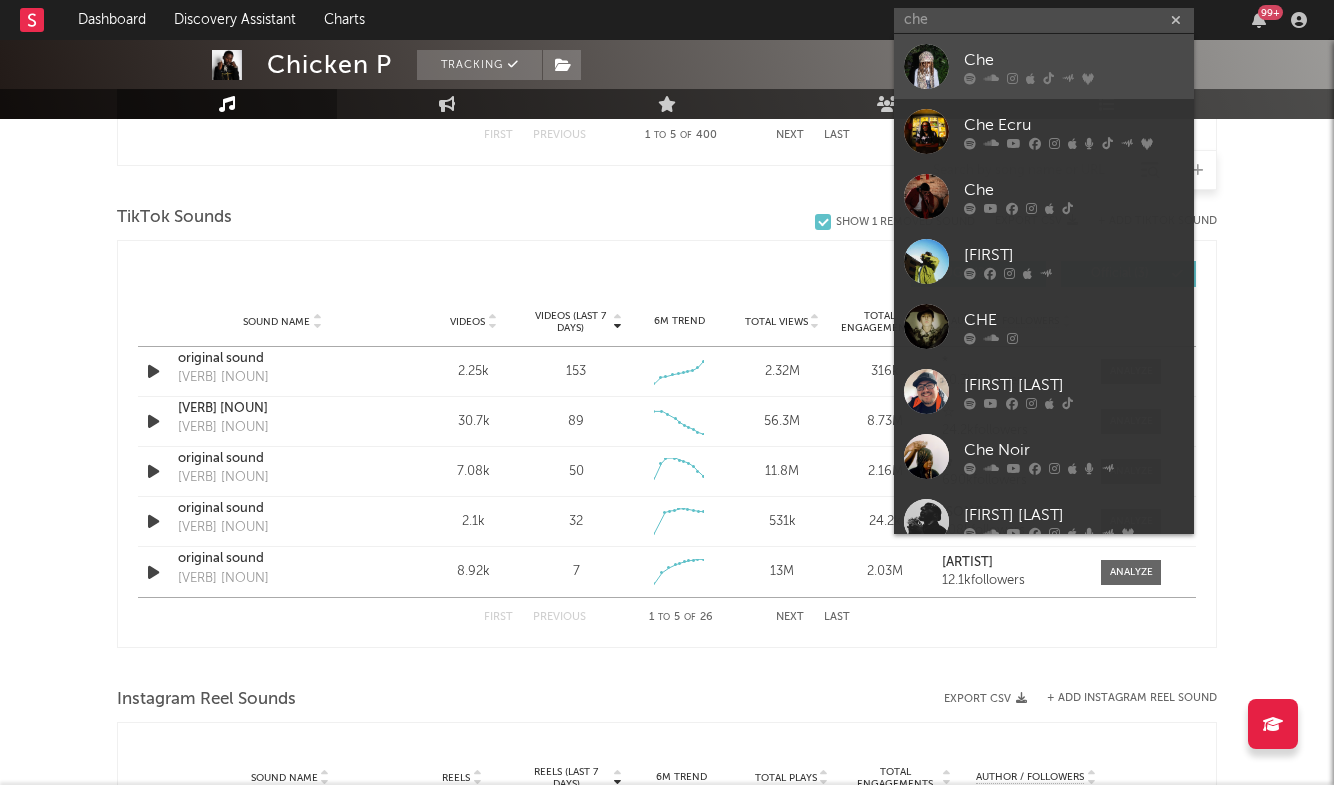 click on "Che" at bounding box center [1044, 66] 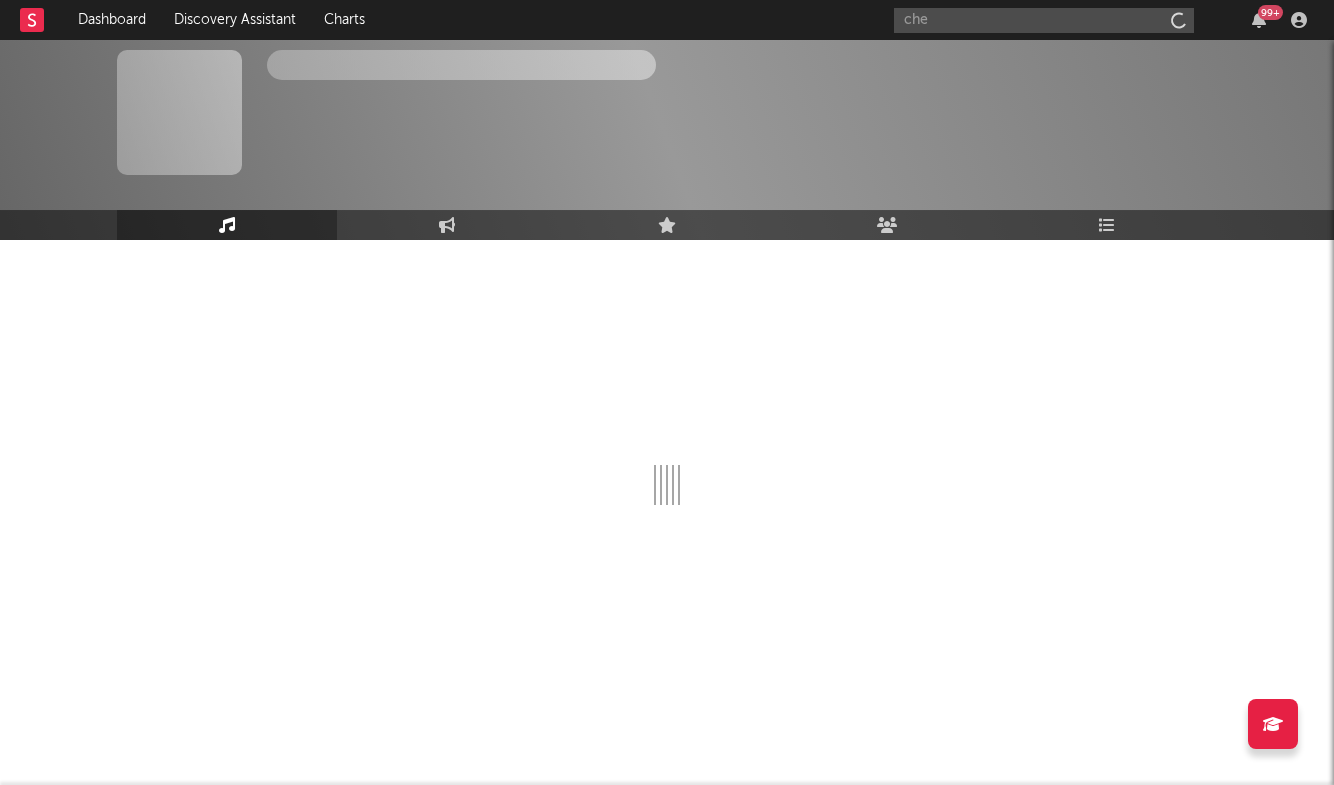 type 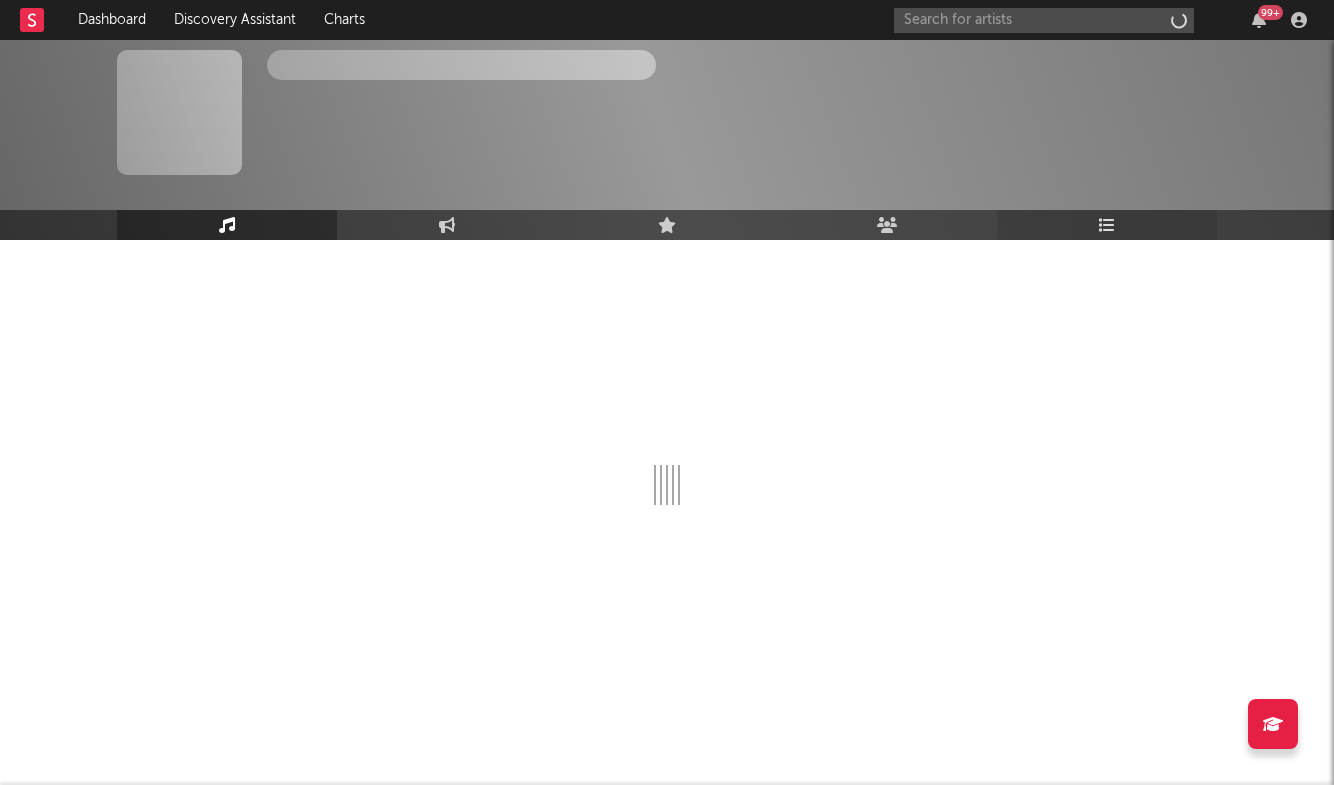 scroll, scrollTop: 0, scrollLeft: 0, axis: both 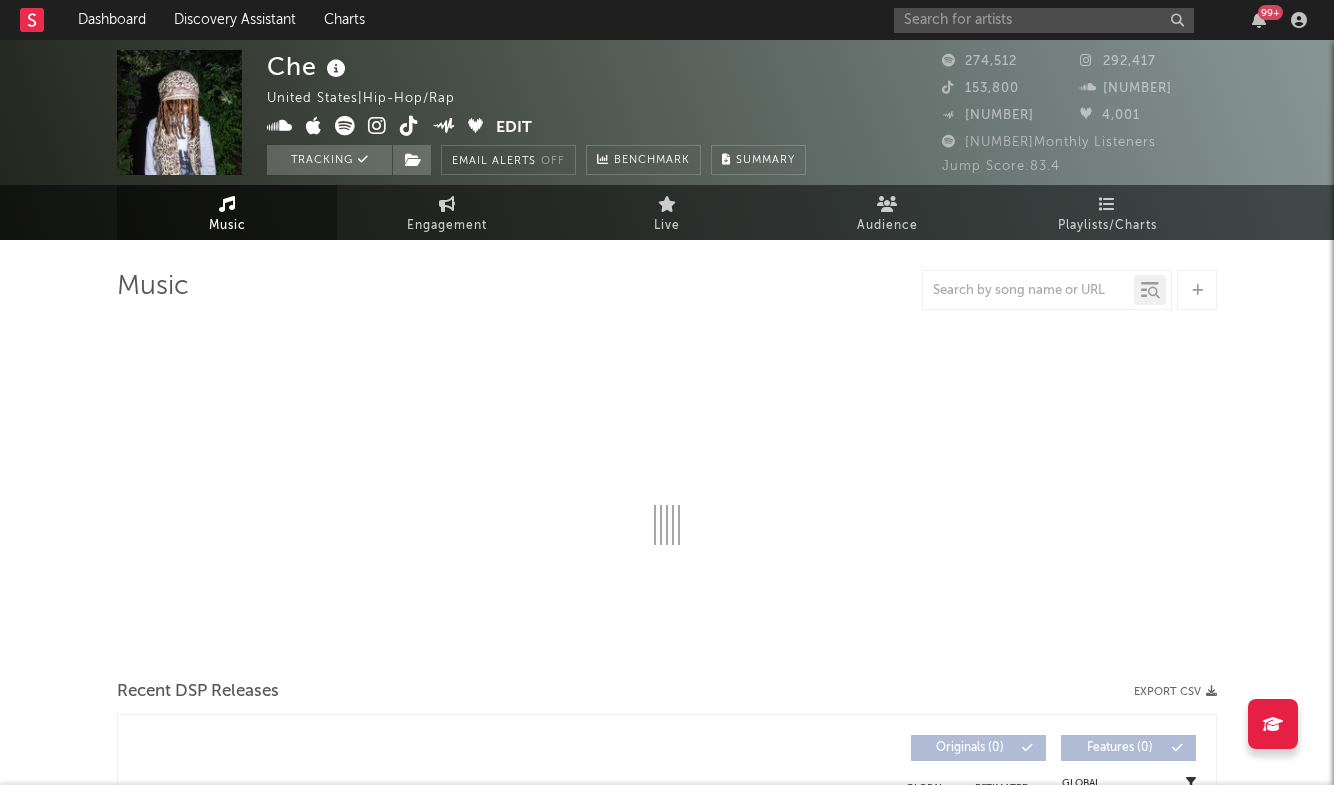 select on "6m" 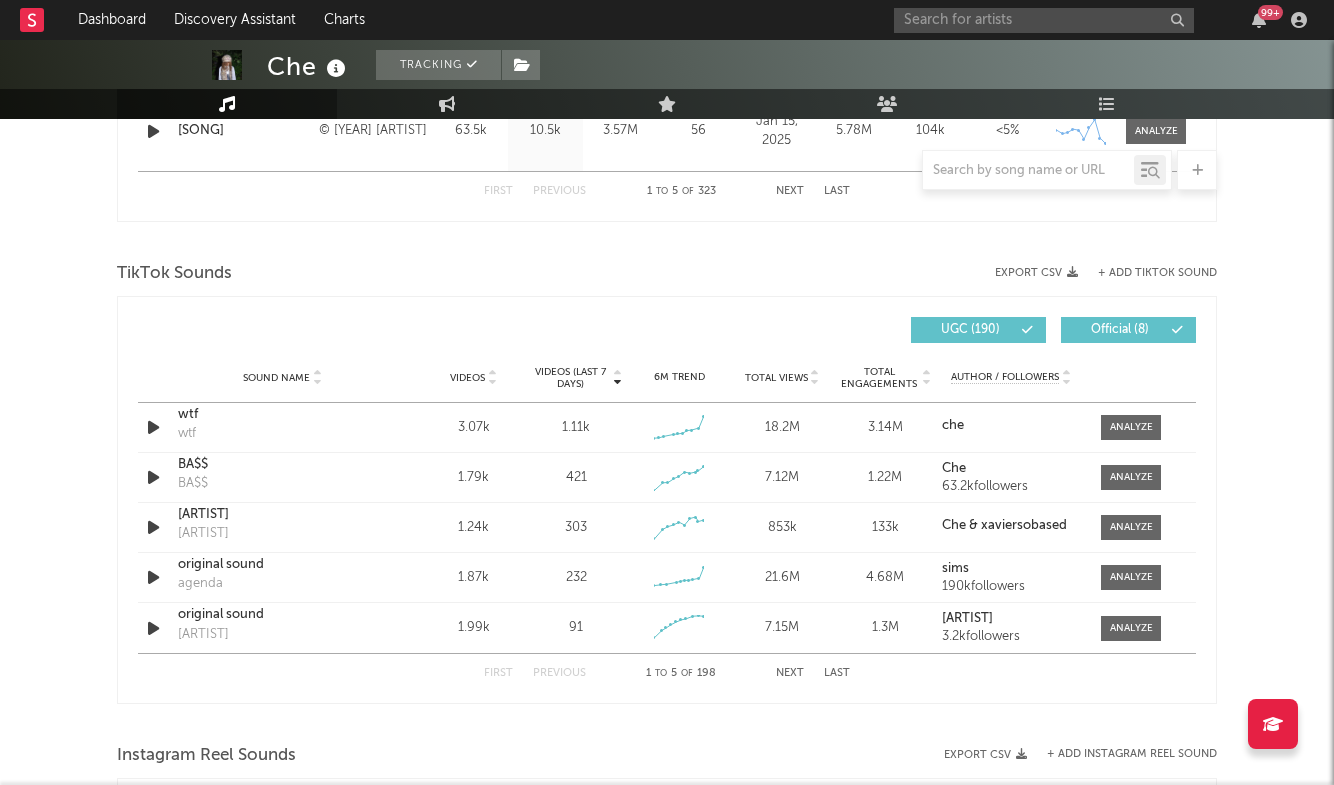 scroll, scrollTop: 1230, scrollLeft: 0, axis: vertical 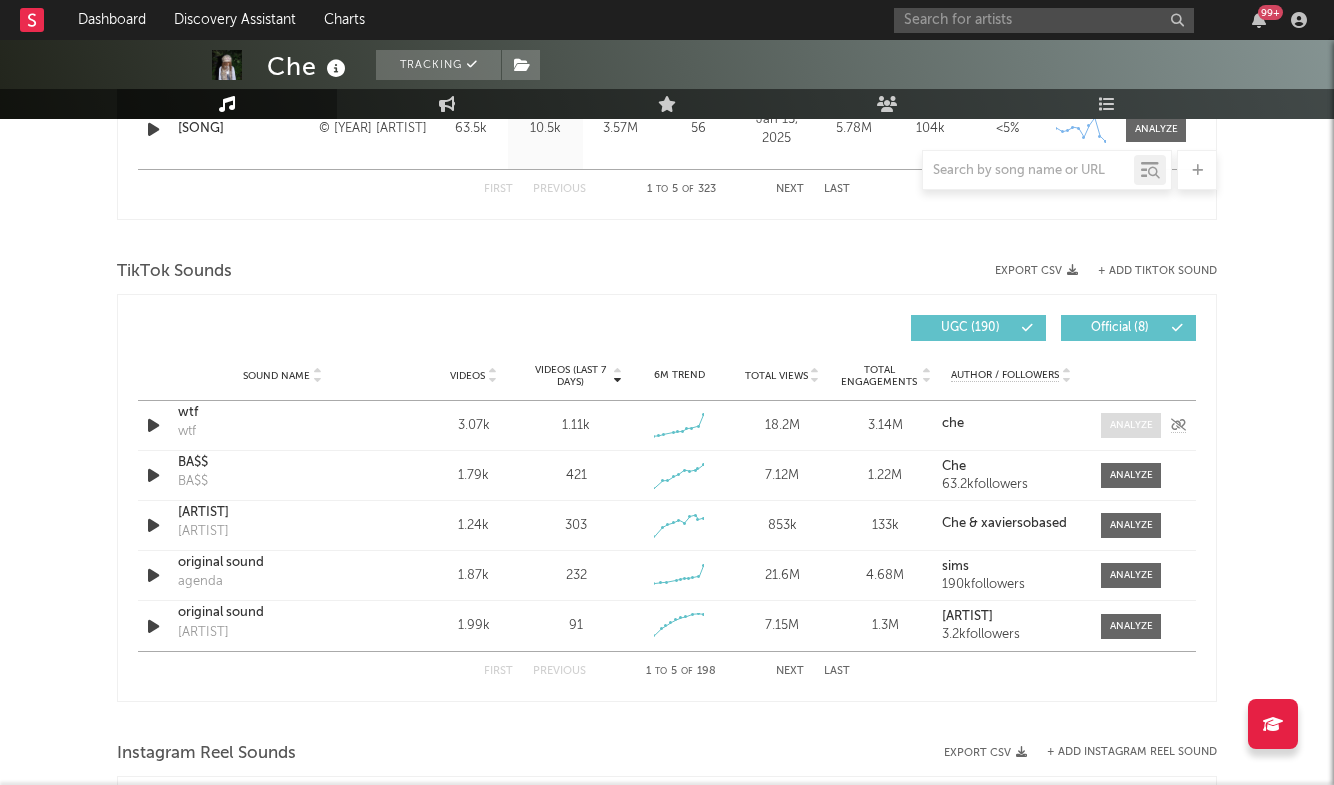 click at bounding box center (1131, 425) 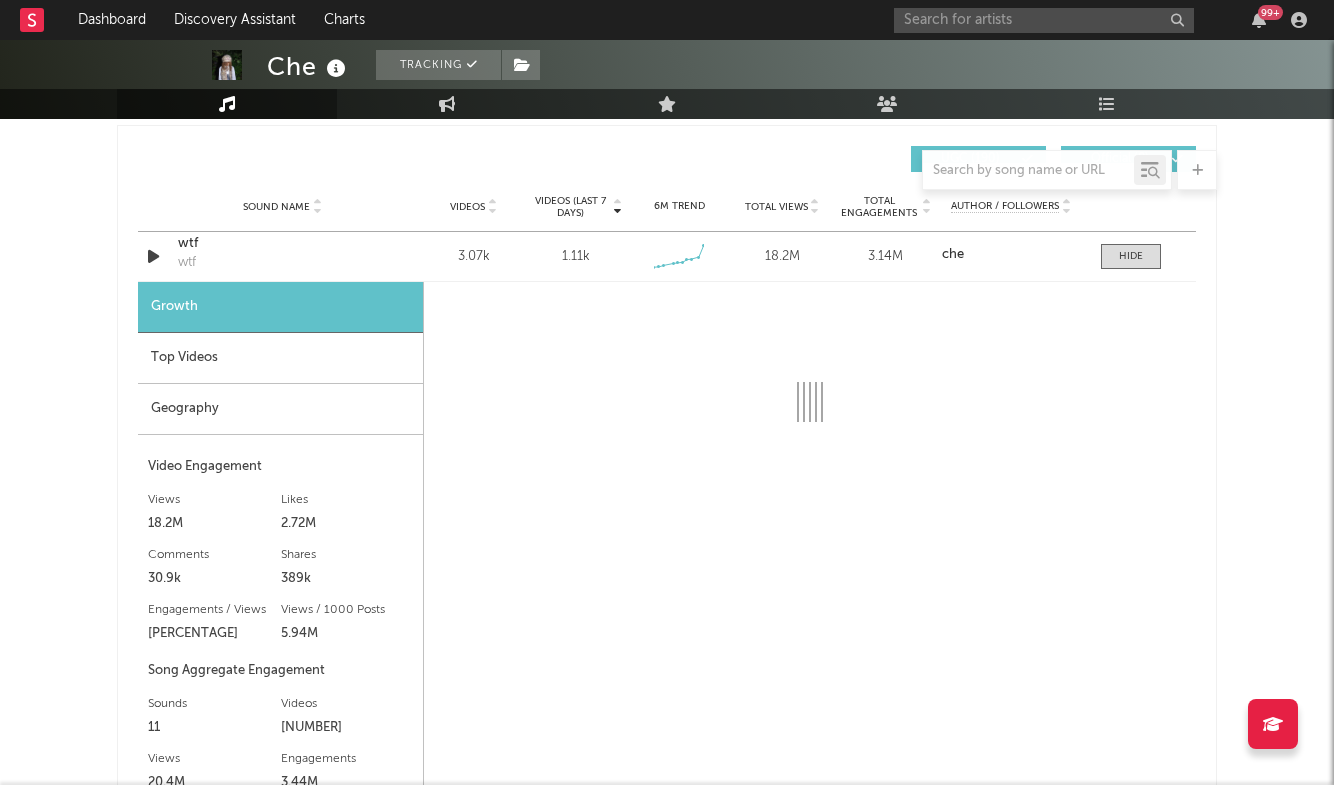 scroll, scrollTop: 1421, scrollLeft: 0, axis: vertical 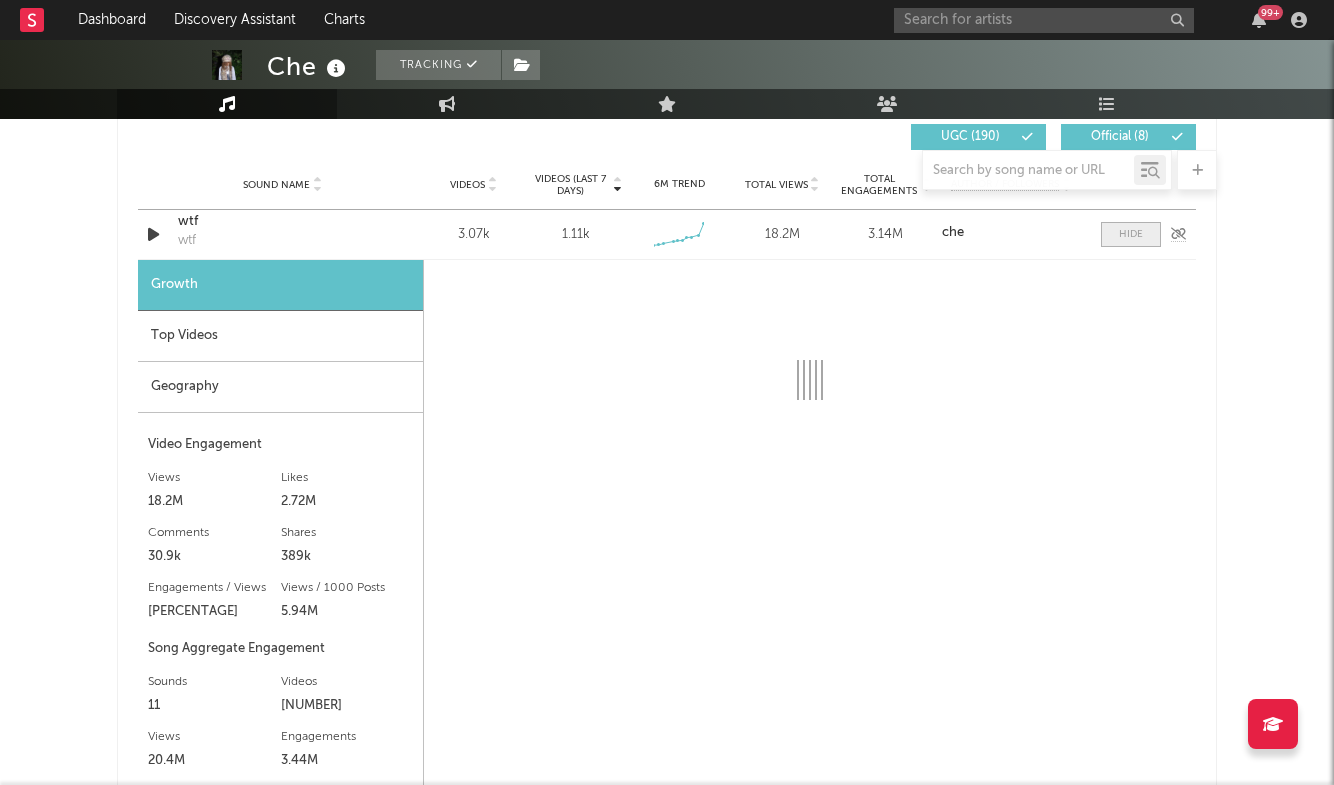 click at bounding box center [1131, 234] 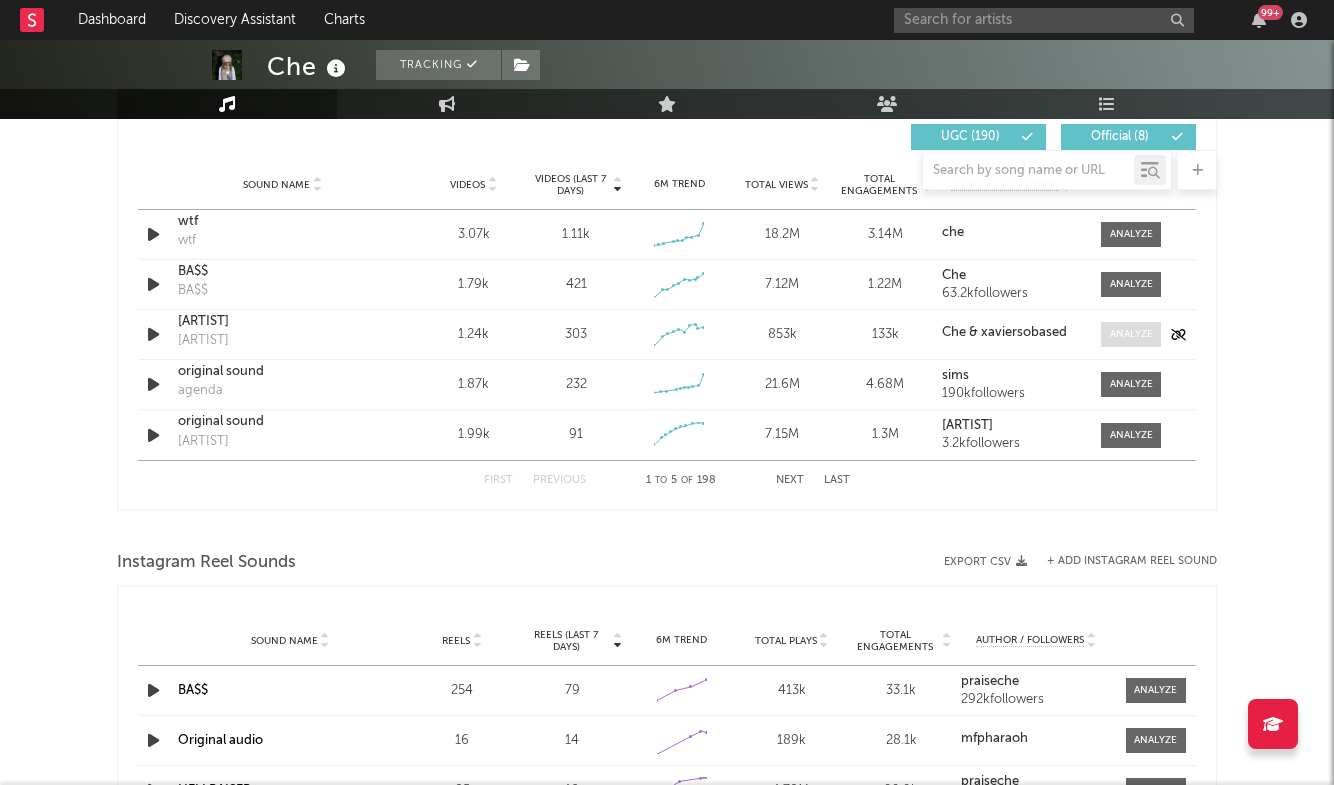 click at bounding box center (1131, 334) 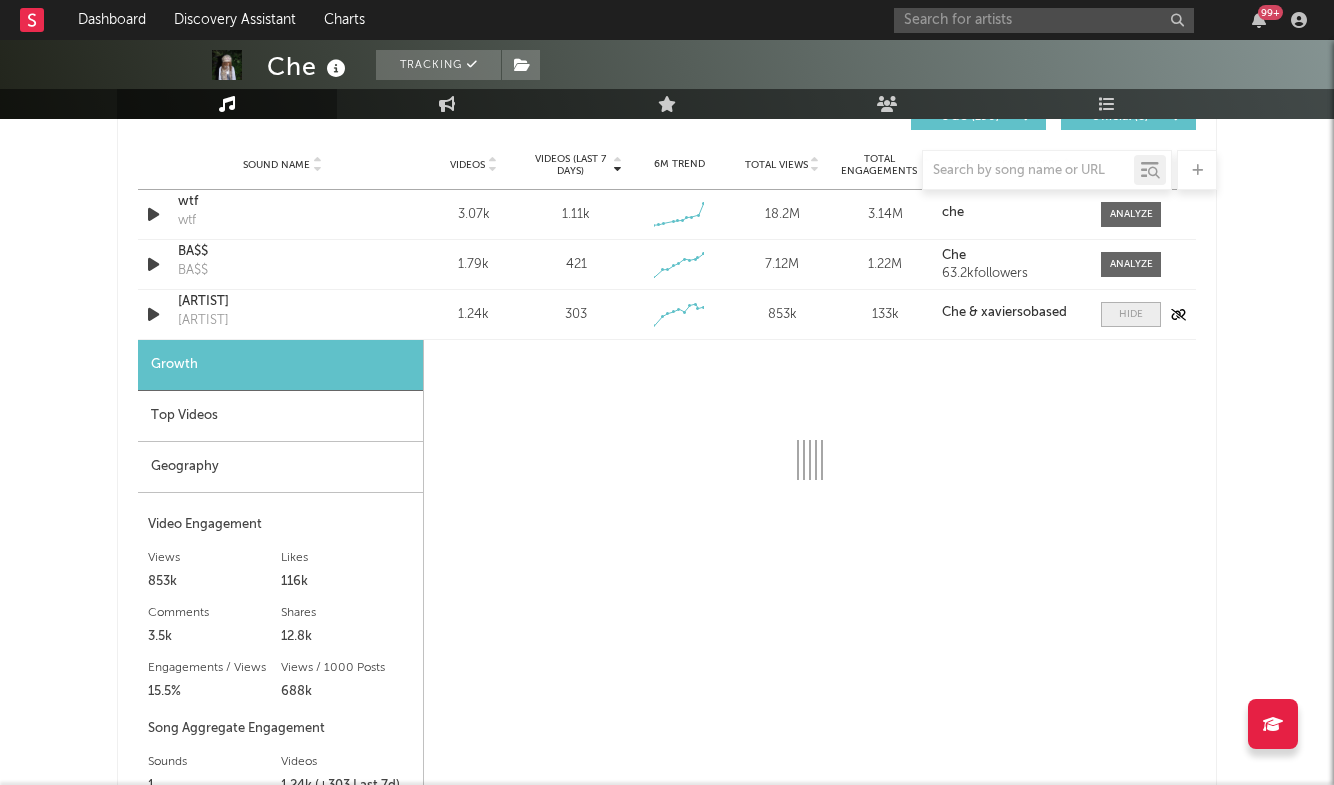 scroll, scrollTop: 1479, scrollLeft: 0, axis: vertical 